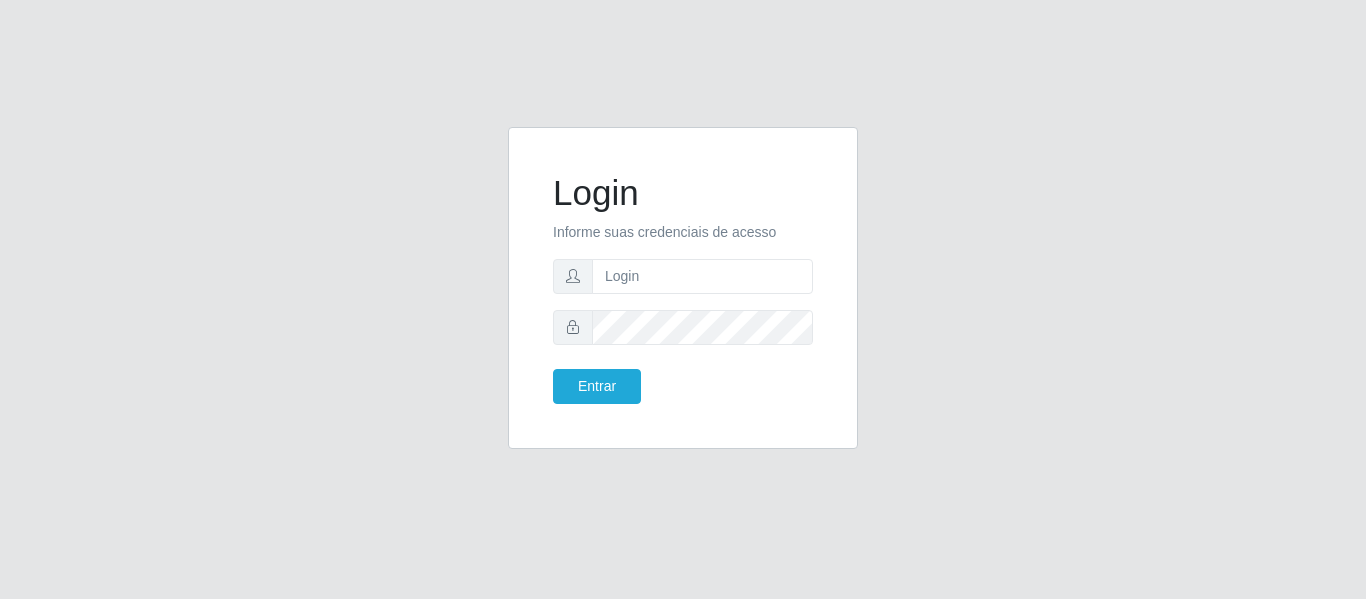 scroll, scrollTop: 0, scrollLeft: 0, axis: both 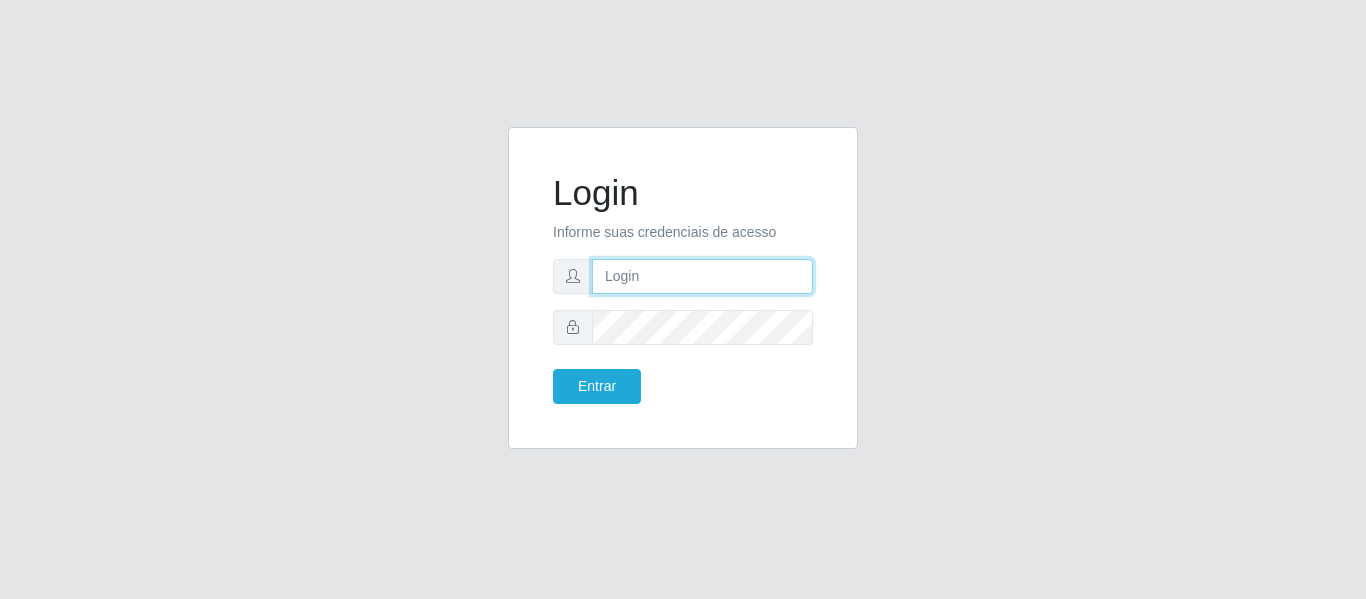 click at bounding box center [702, 276] 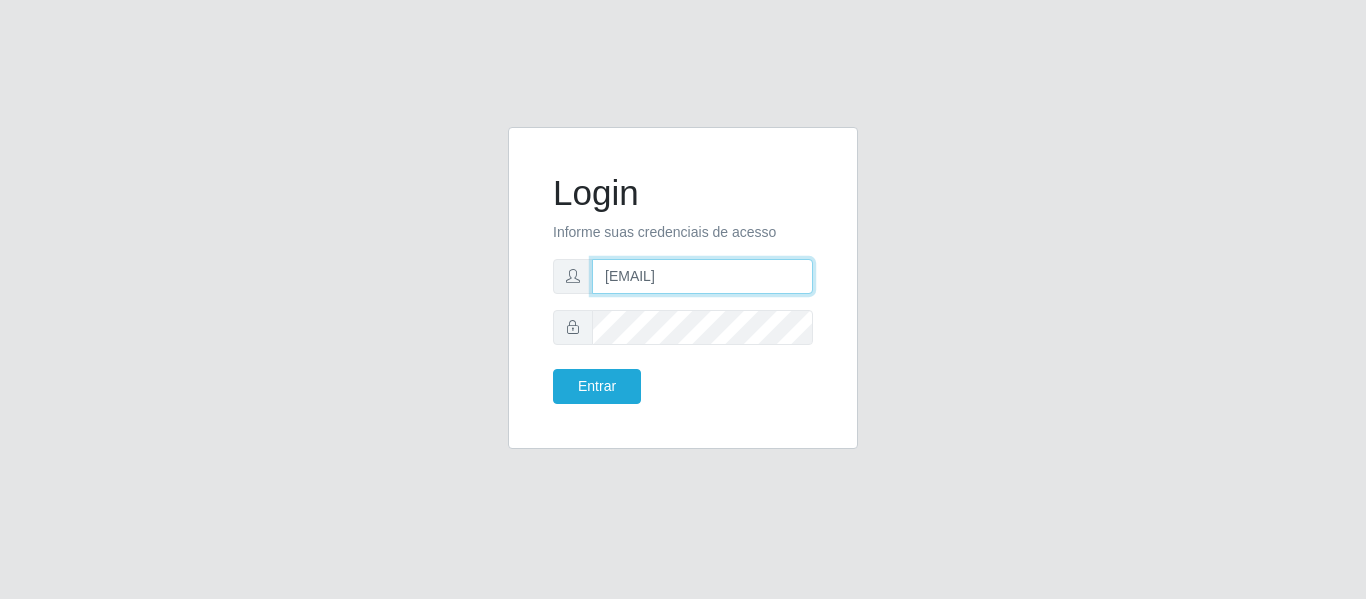 type on "[EMAIL]" 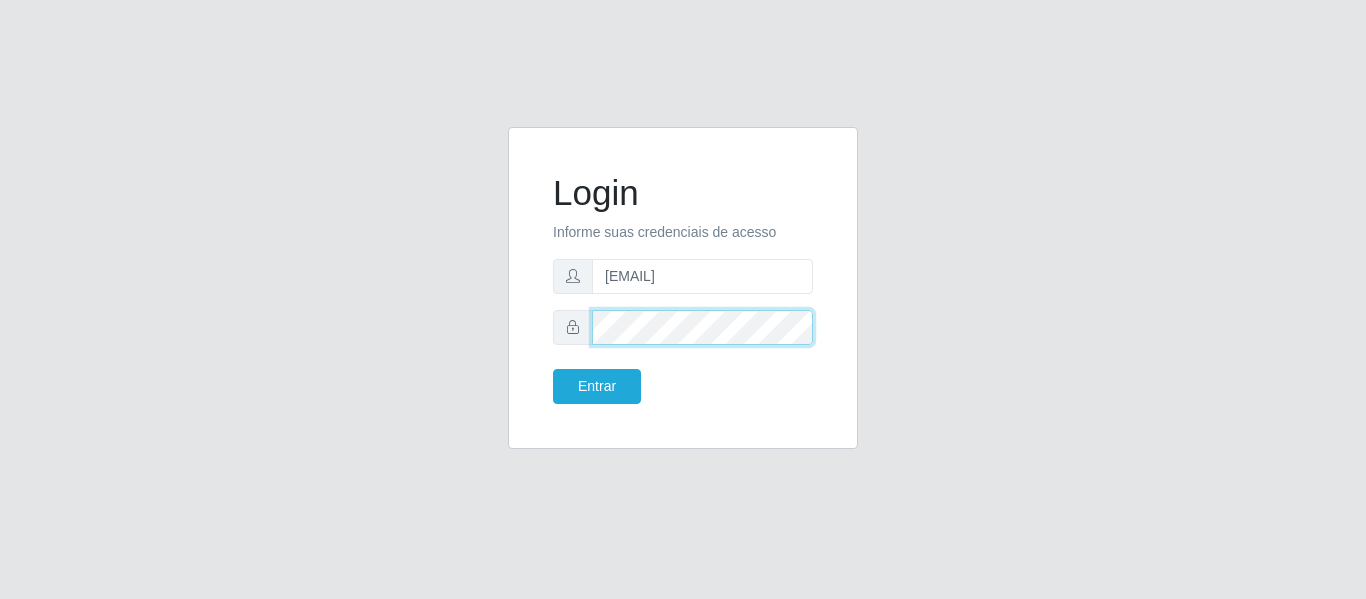 click on "Entrar" at bounding box center [597, 386] 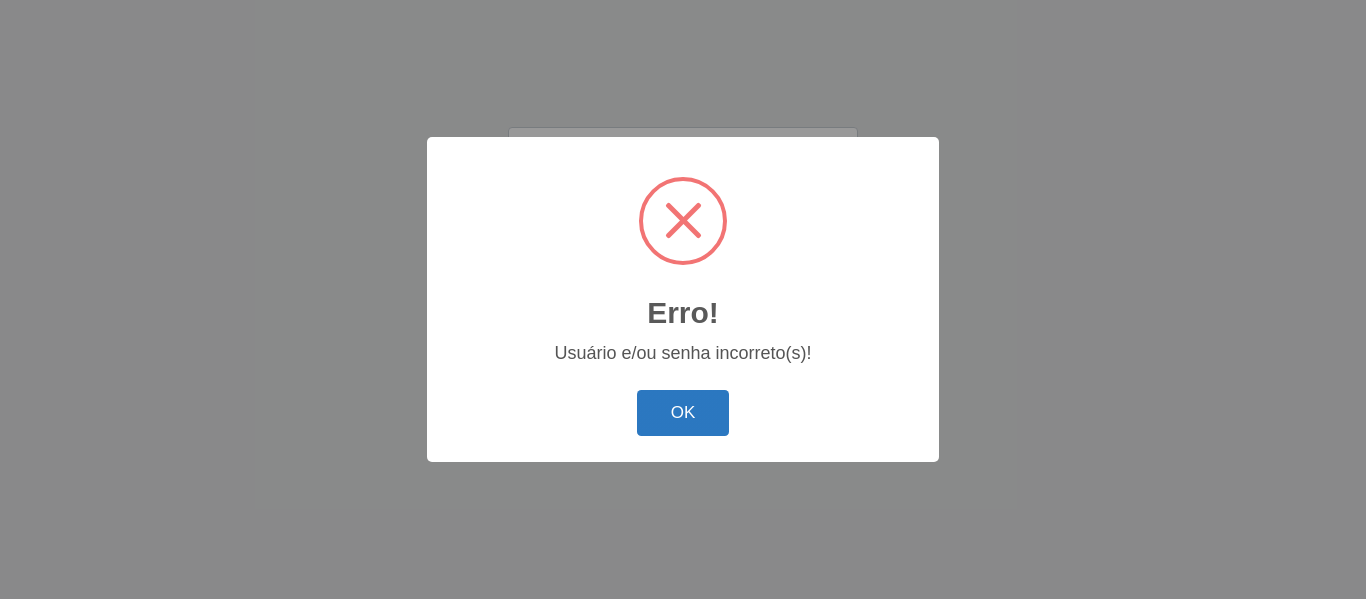 drag, startPoint x: 679, startPoint y: 441, endPoint x: 680, endPoint y: 428, distance: 13.038404 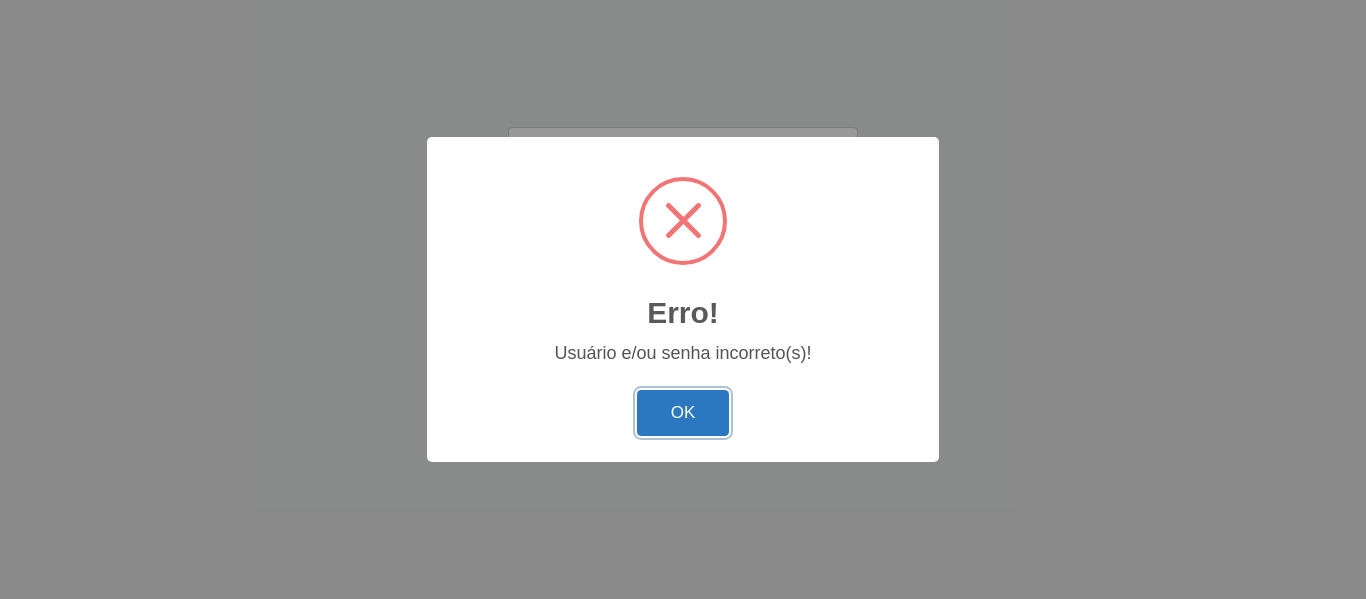 click on "OK" at bounding box center (683, 413) 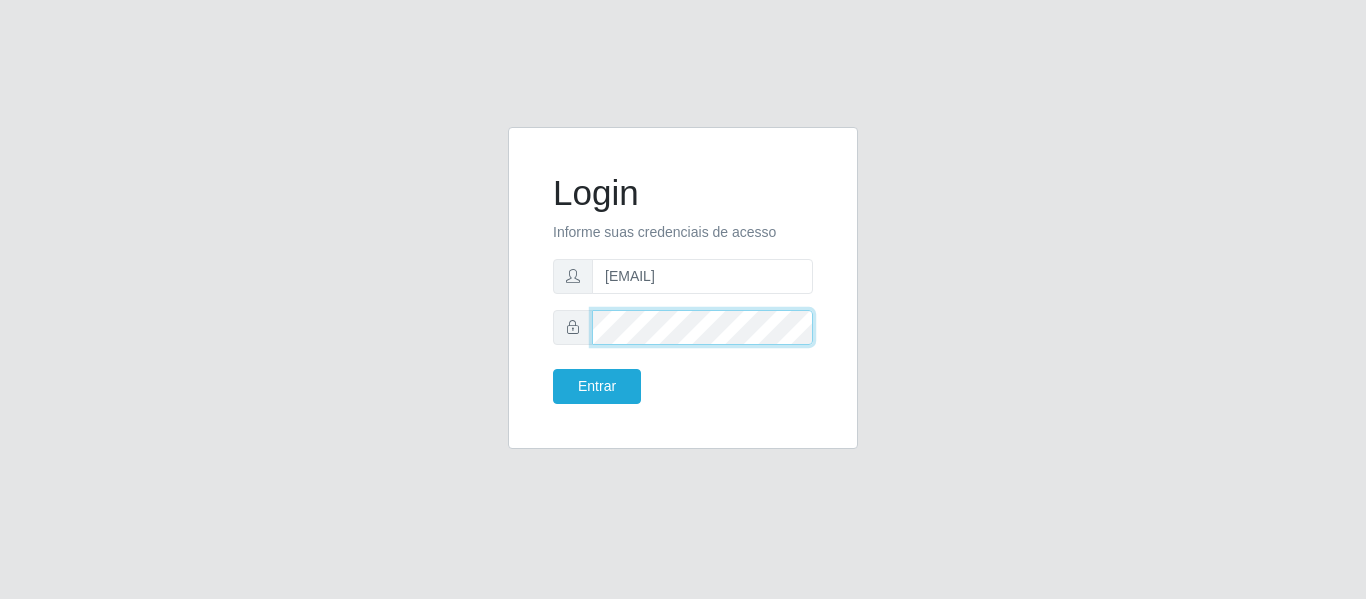 click at bounding box center (683, 327) 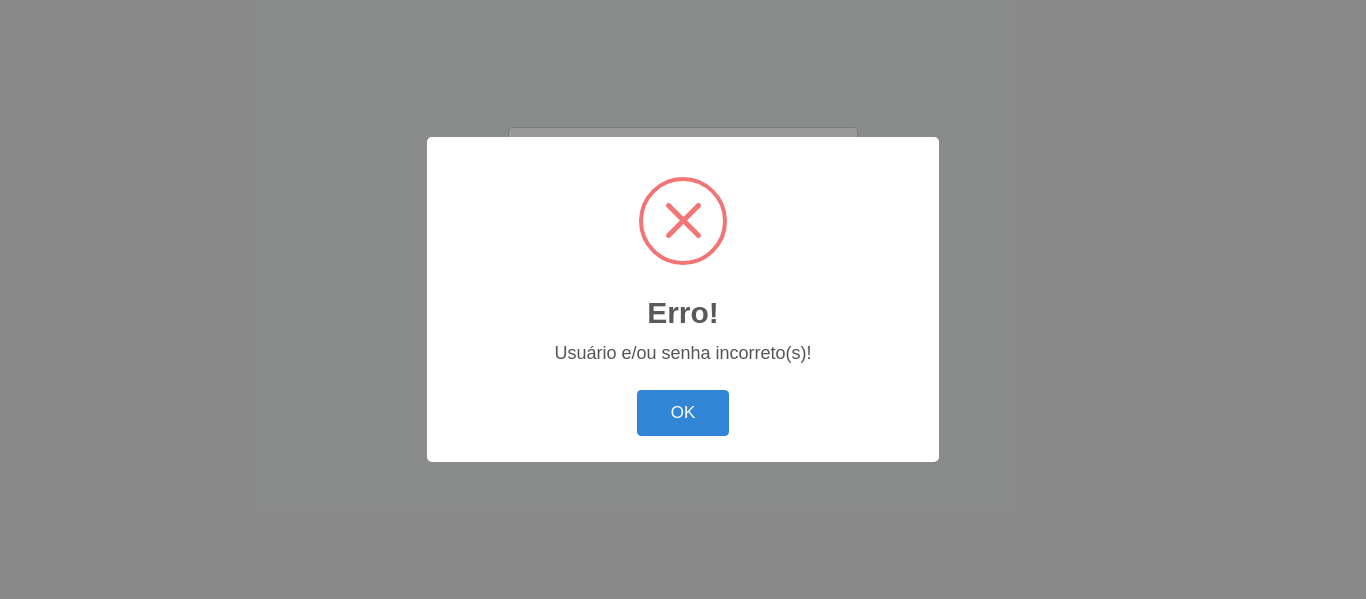 type 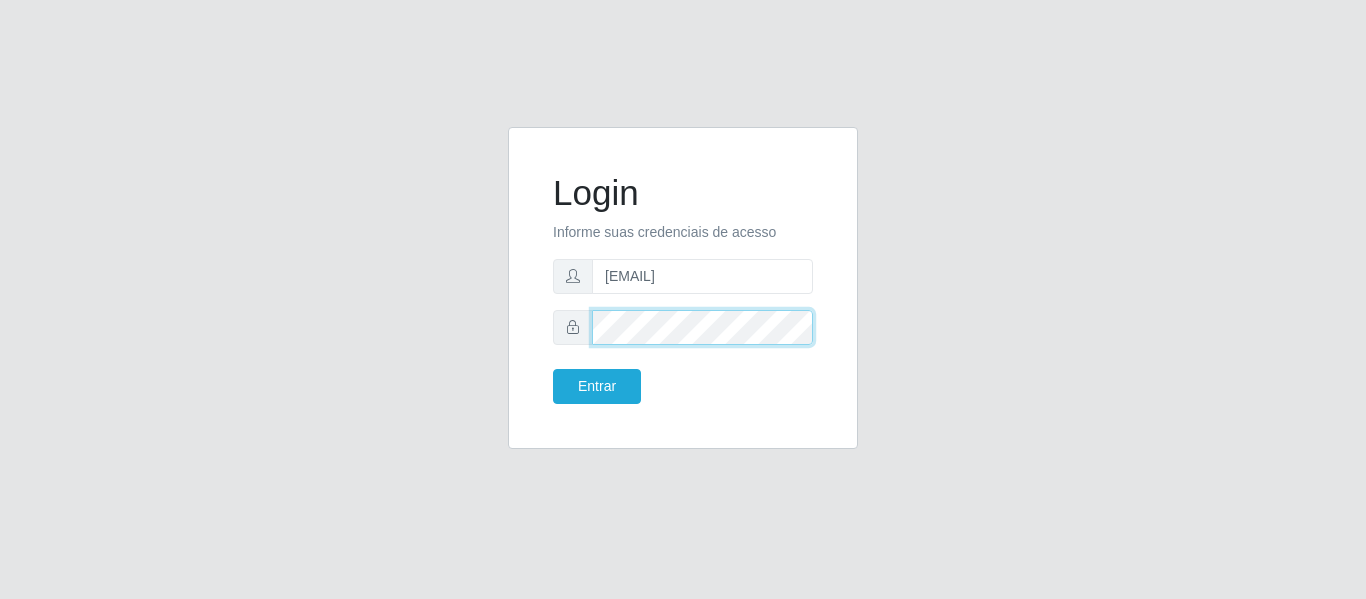 click on "Entrar" at bounding box center [597, 386] 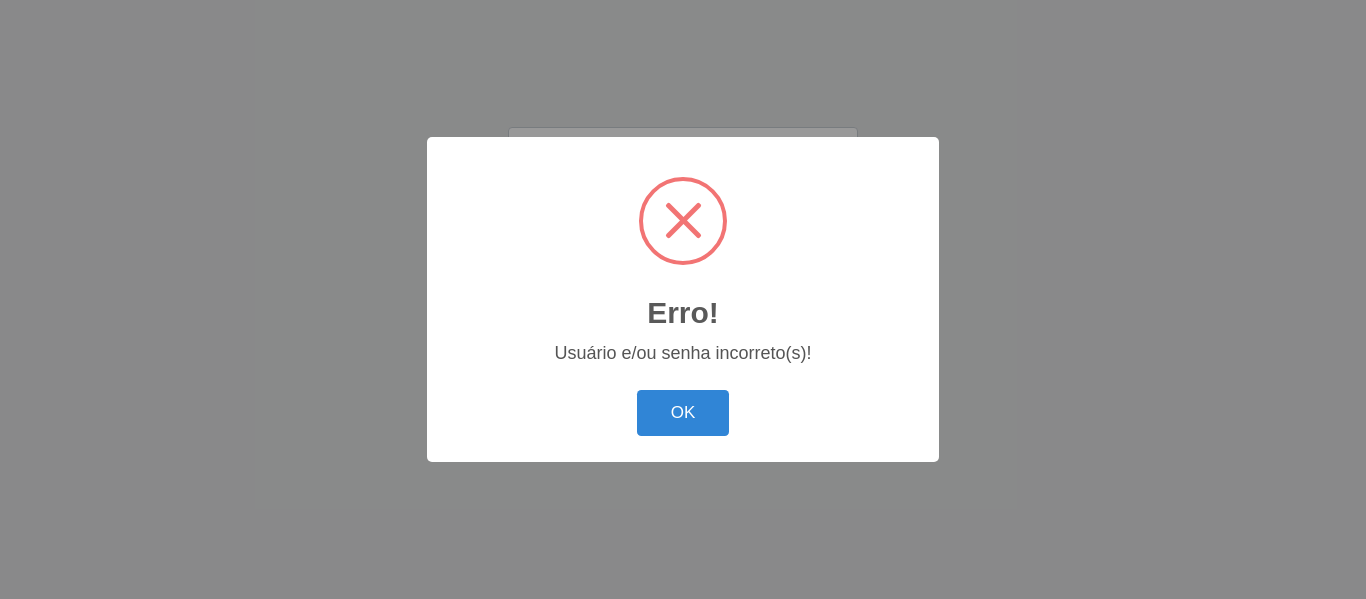 type 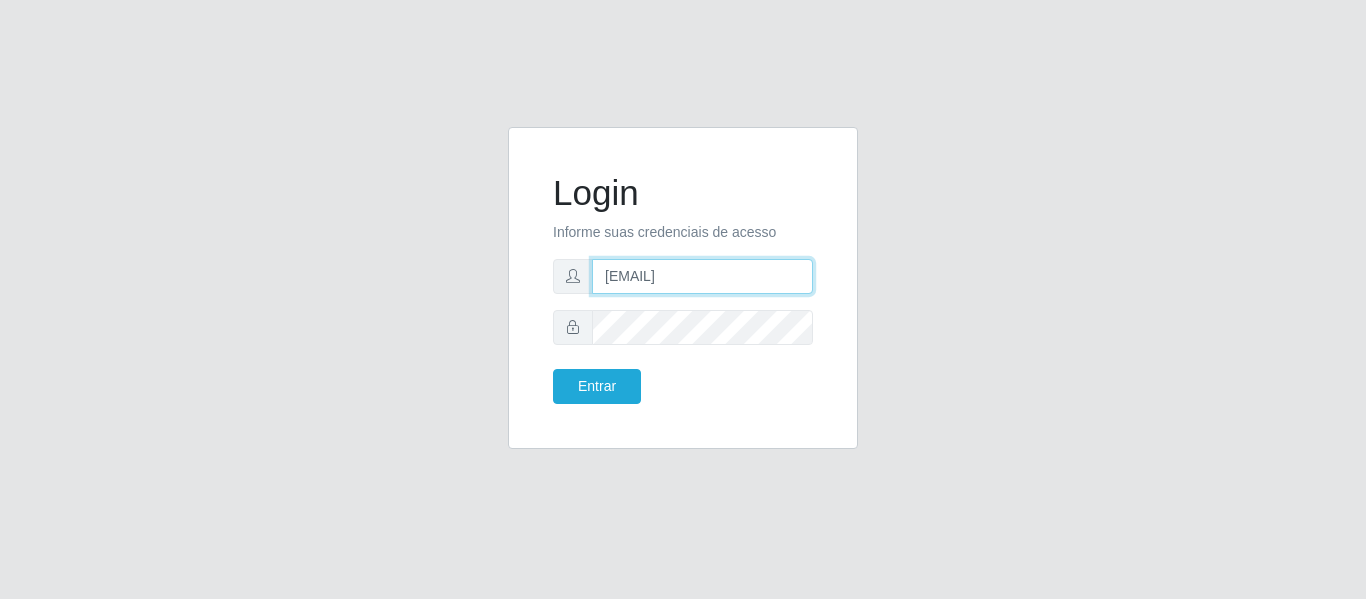 drag, startPoint x: 778, startPoint y: 283, endPoint x: 410, endPoint y: 282, distance: 368.00137 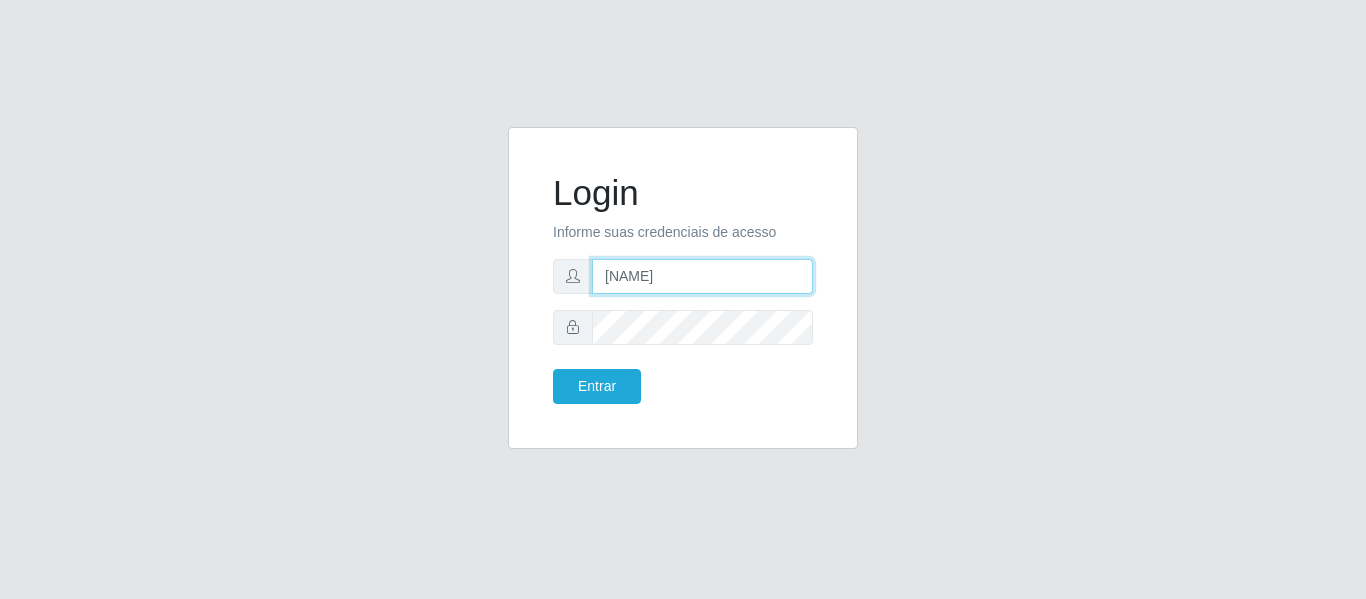 type on "[NAME]" 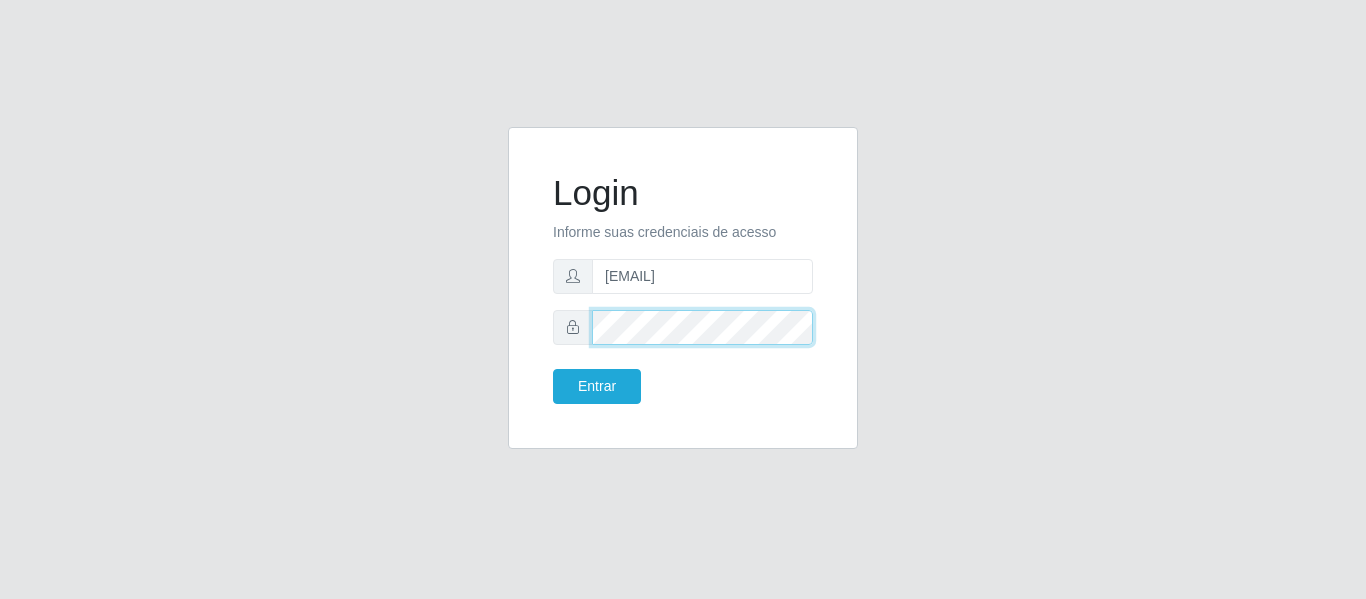 click on "Entrar" at bounding box center [597, 386] 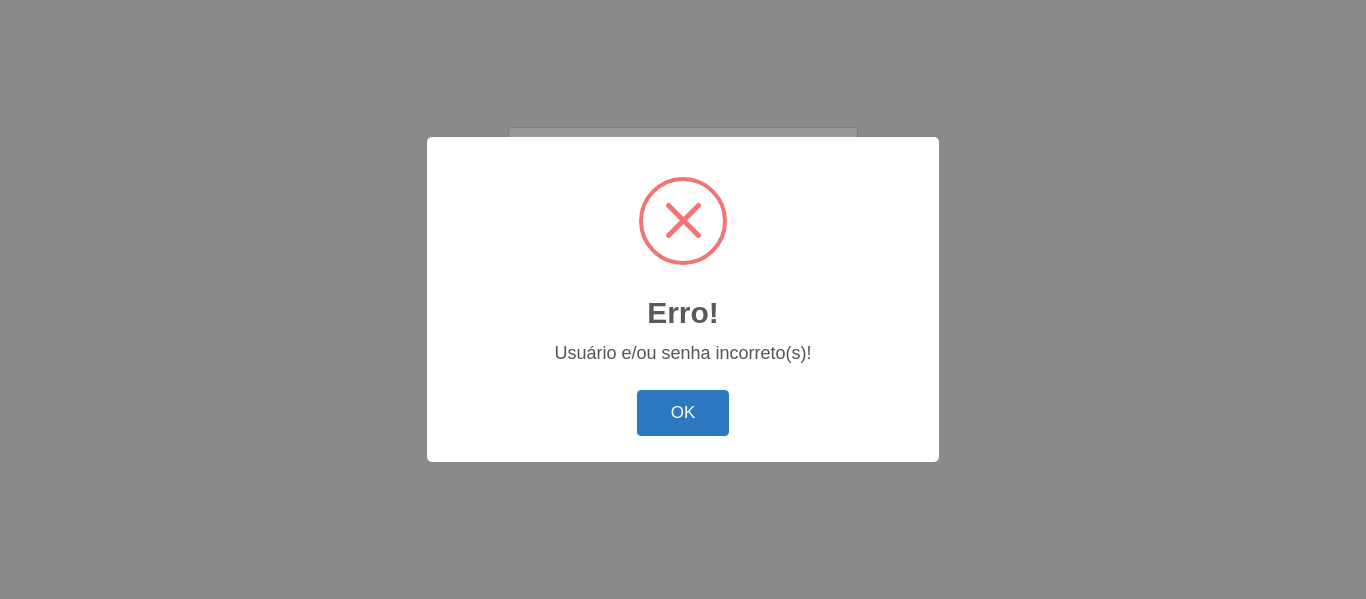 click on "OK" at bounding box center (683, 413) 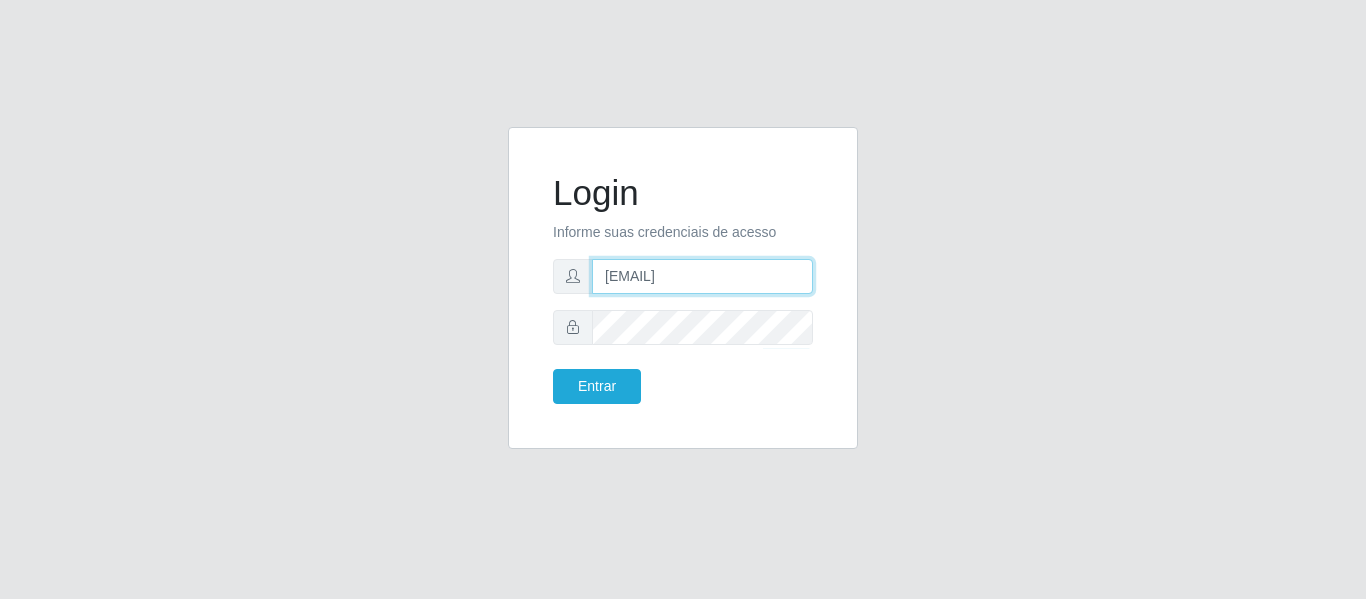 drag, startPoint x: 752, startPoint y: 280, endPoint x: 565, endPoint y: 298, distance: 187.86432 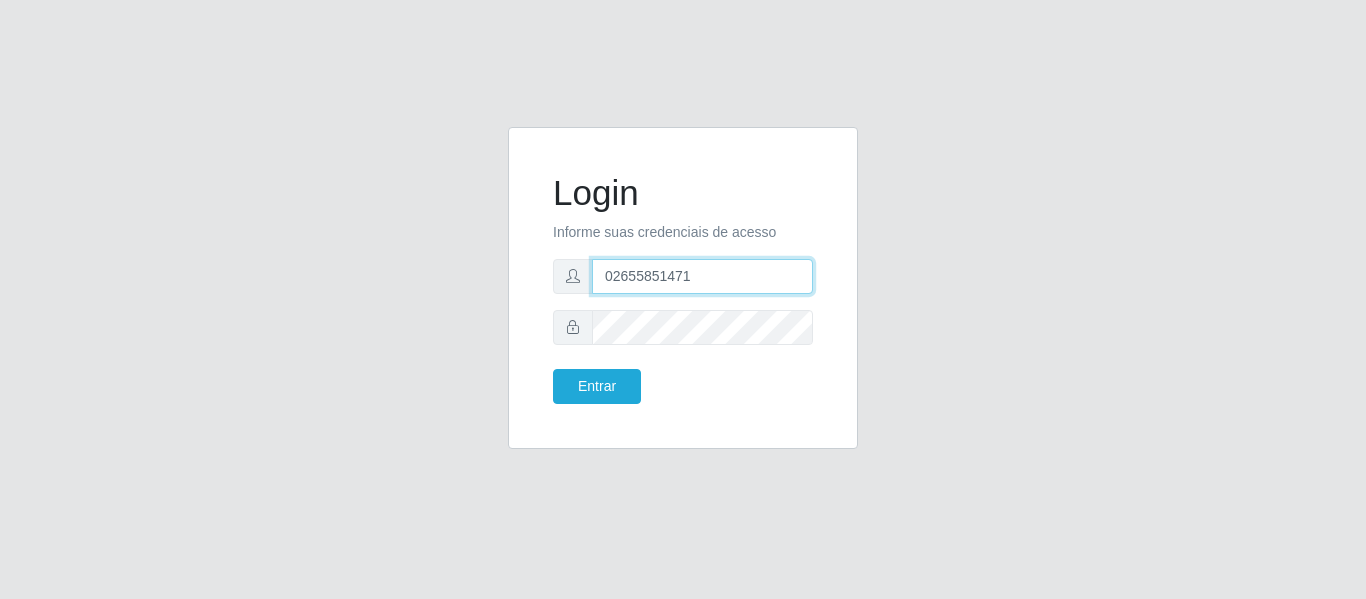 click on "Entrar" at bounding box center (597, 386) 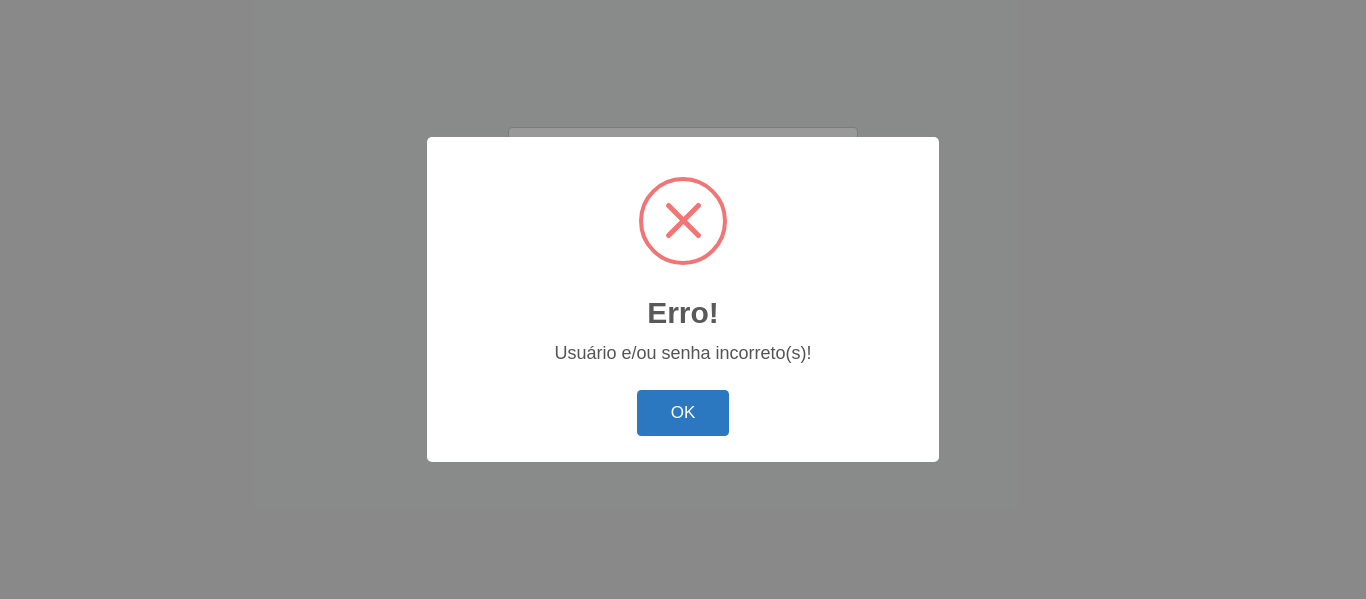 click on "OK" at bounding box center [683, 413] 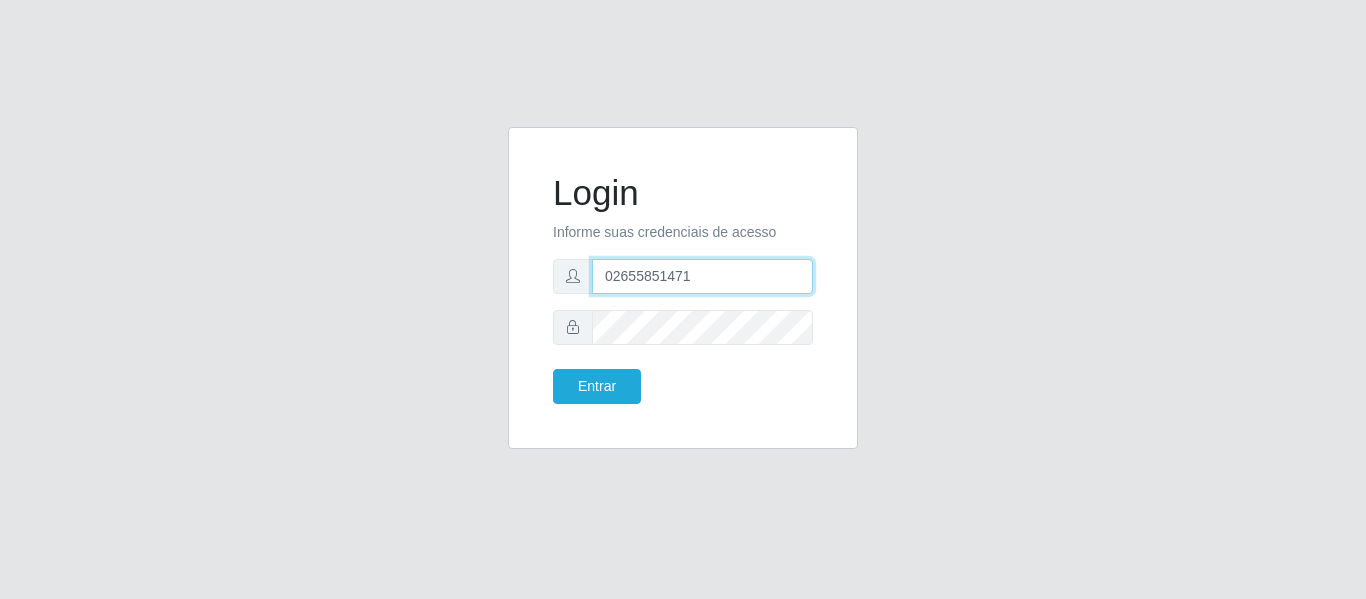 drag, startPoint x: 705, startPoint y: 277, endPoint x: 547, endPoint y: 280, distance: 158.02847 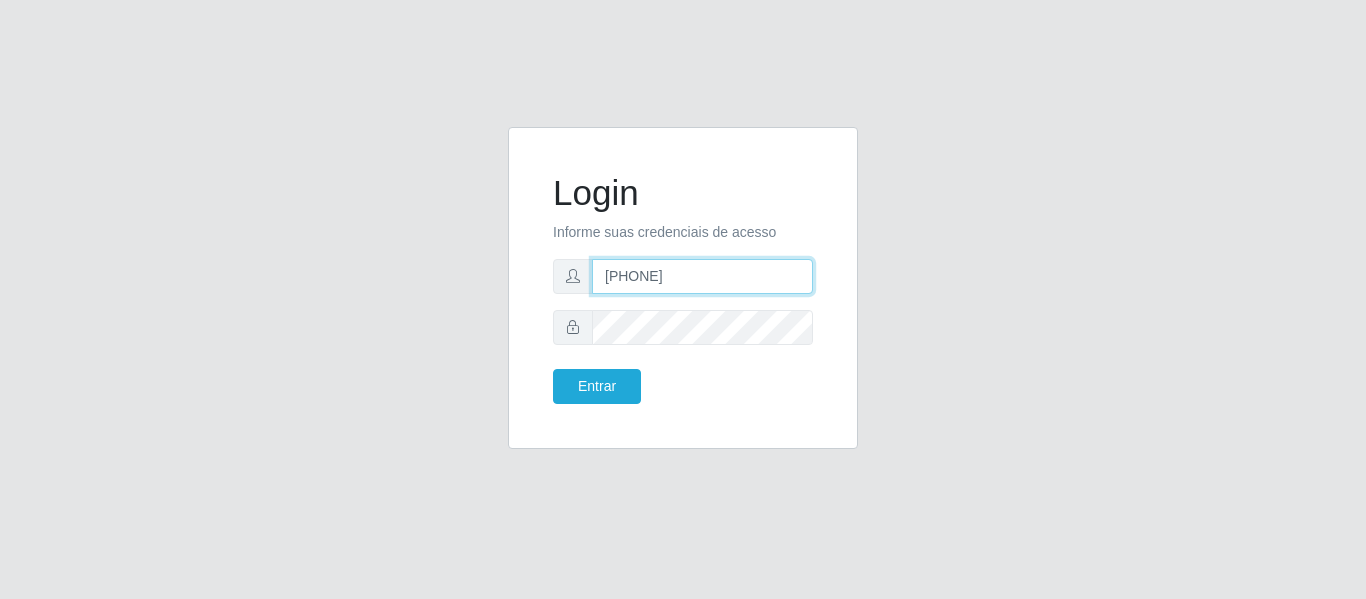 type on "[PHONE]" 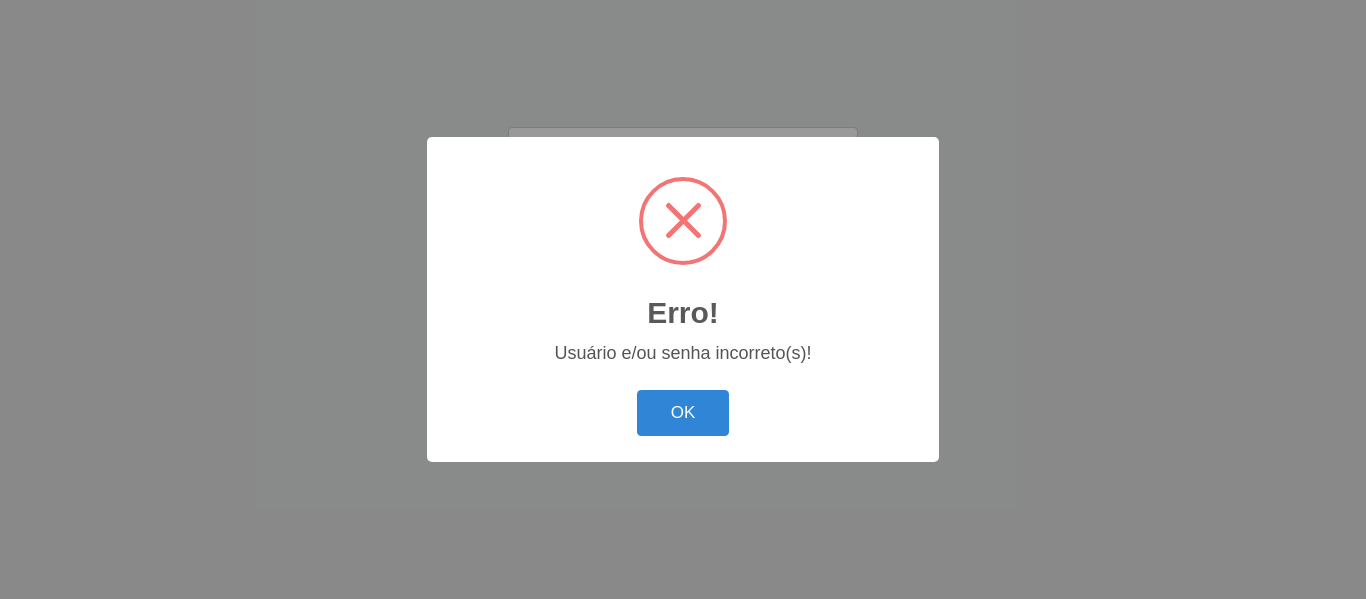 type 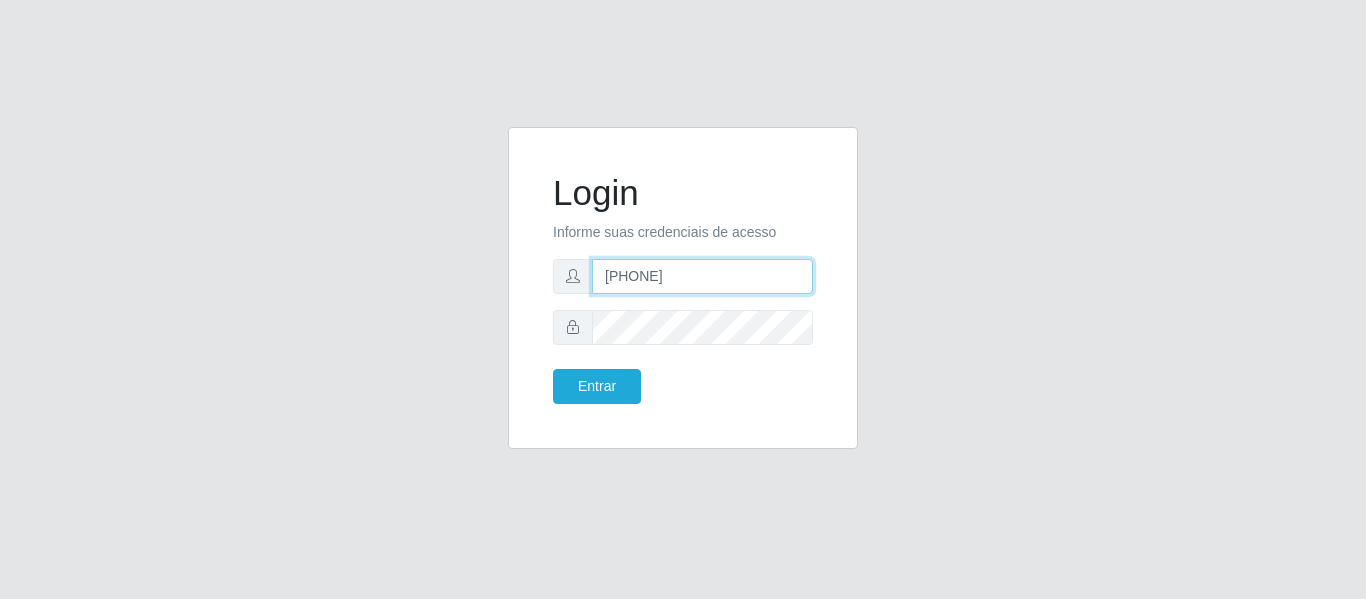 drag, startPoint x: 691, startPoint y: 281, endPoint x: 565, endPoint y: 281, distance: 126 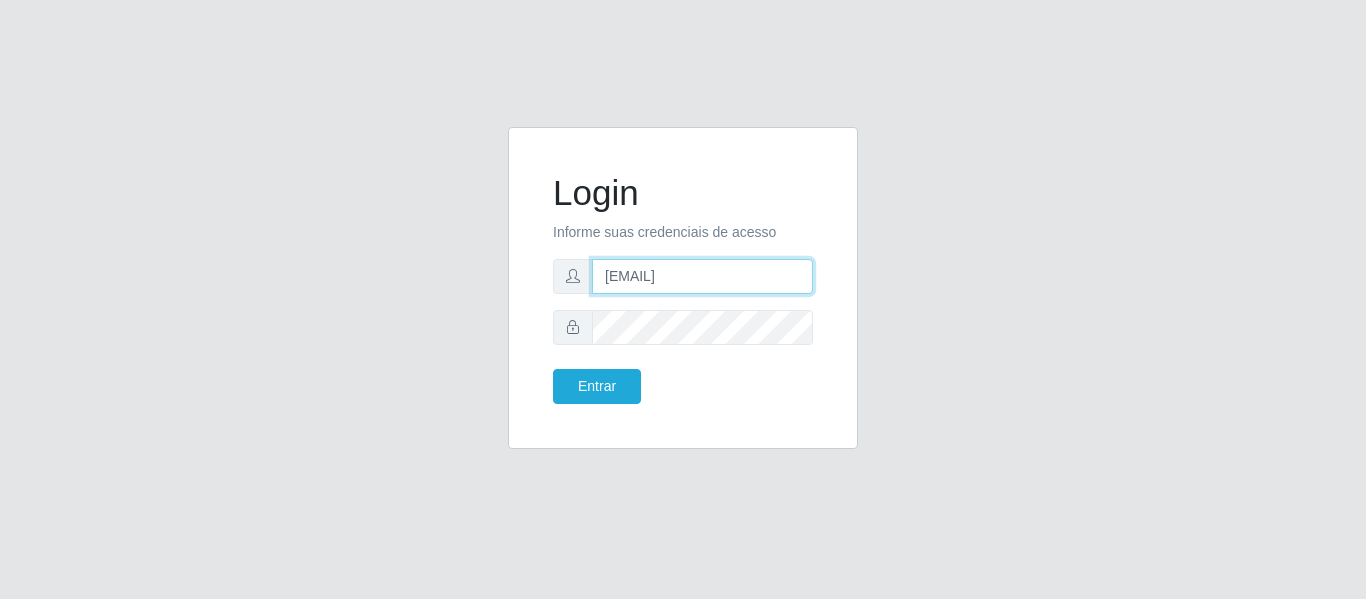 type on "[EMAIL]" 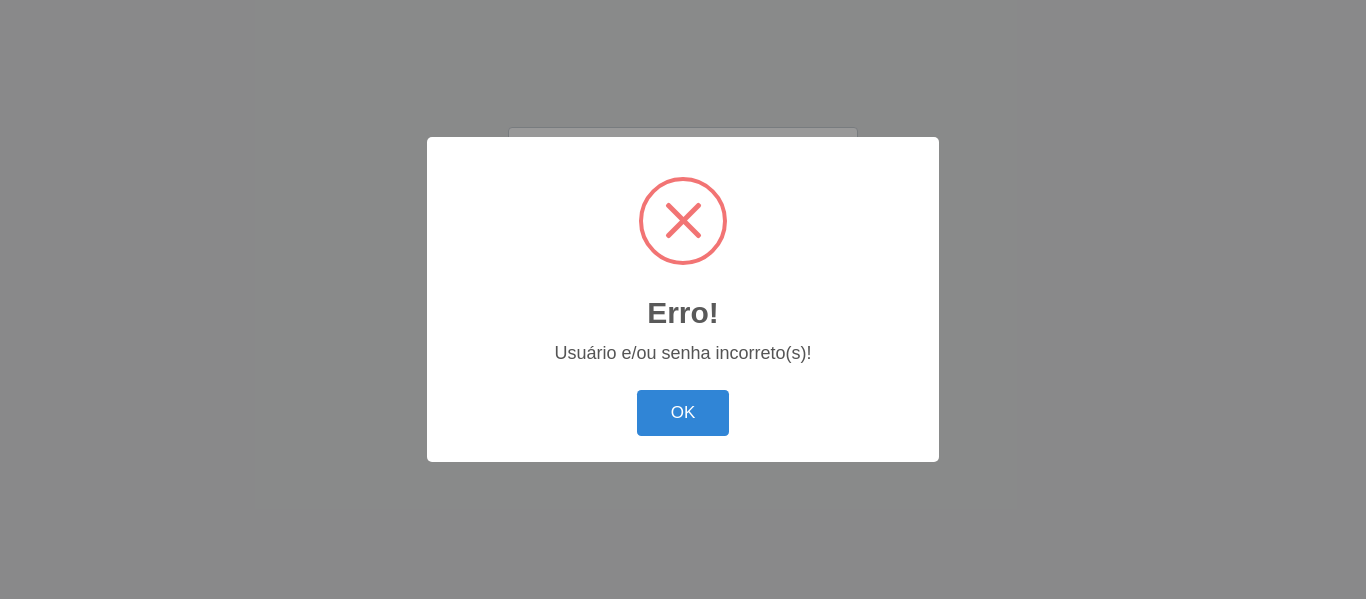 type 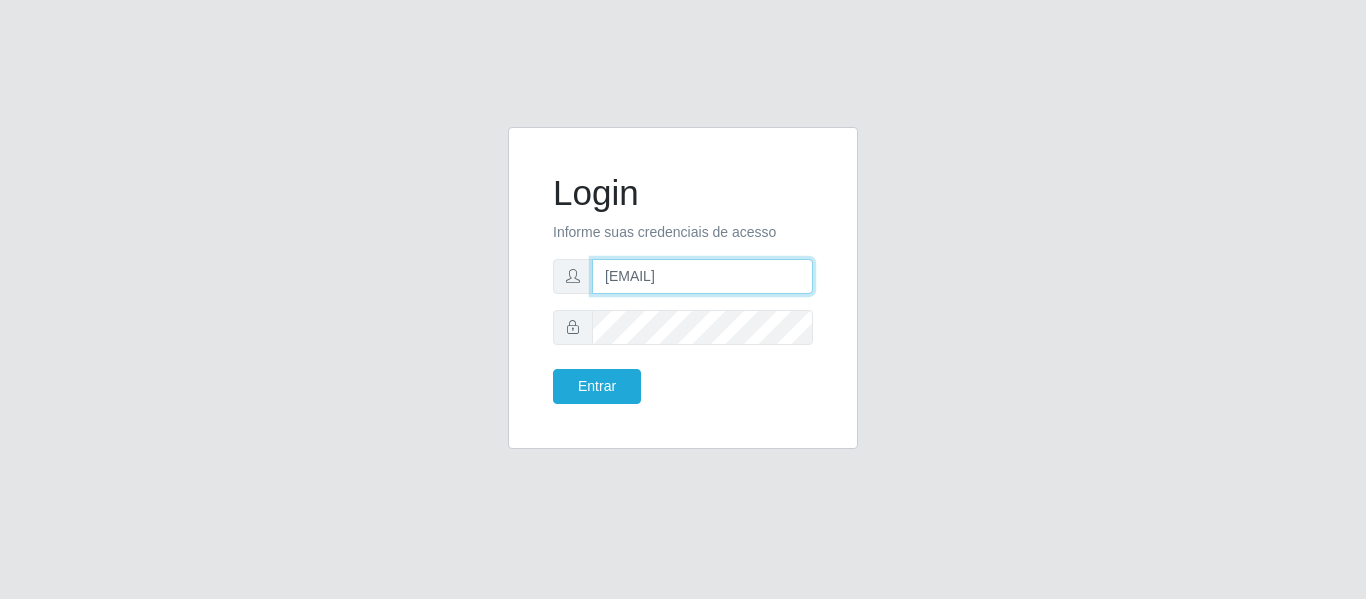 click on "[EMAIL]" at bounding box center (702, 276) 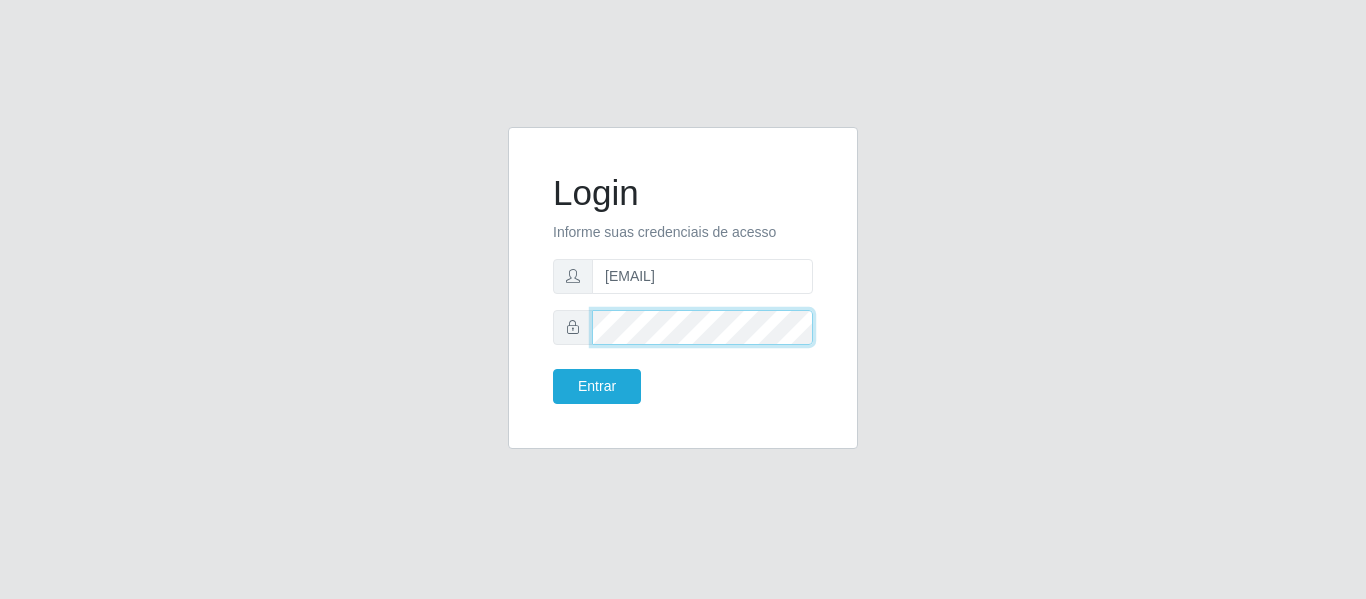 click on "Login Informe suas credenciais de acesso [EMAIL] Entrar" at bounding box center [683, 288] 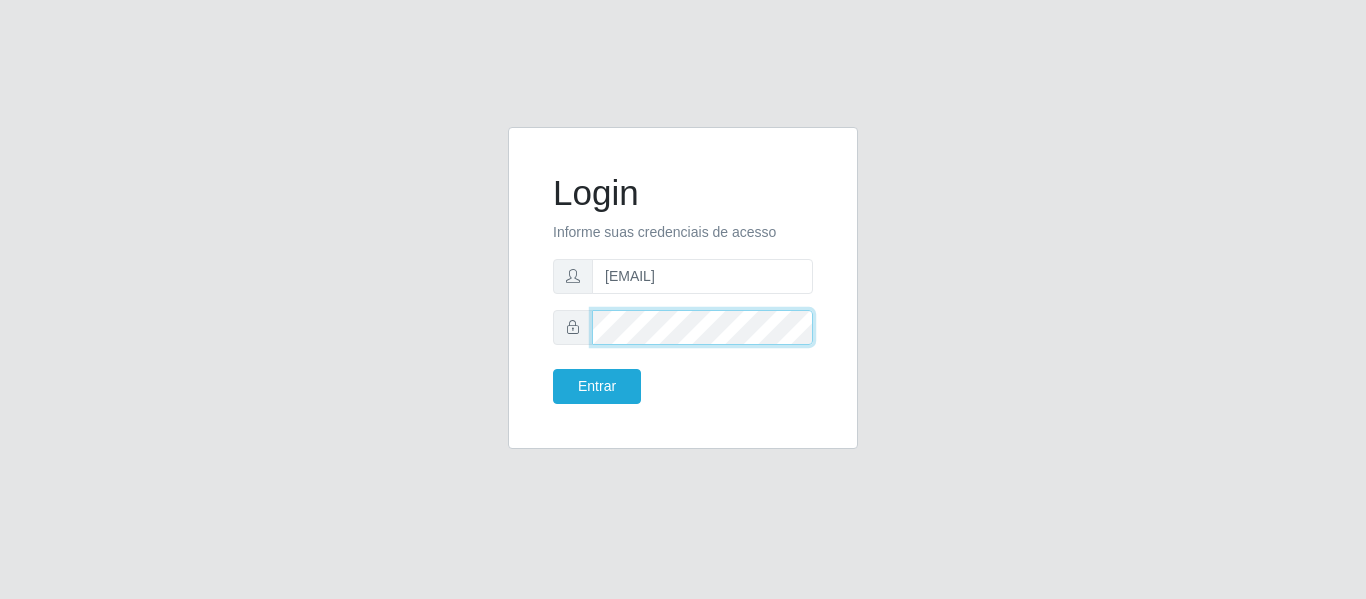 click on "Entrar" at bounding box center (597, 386) 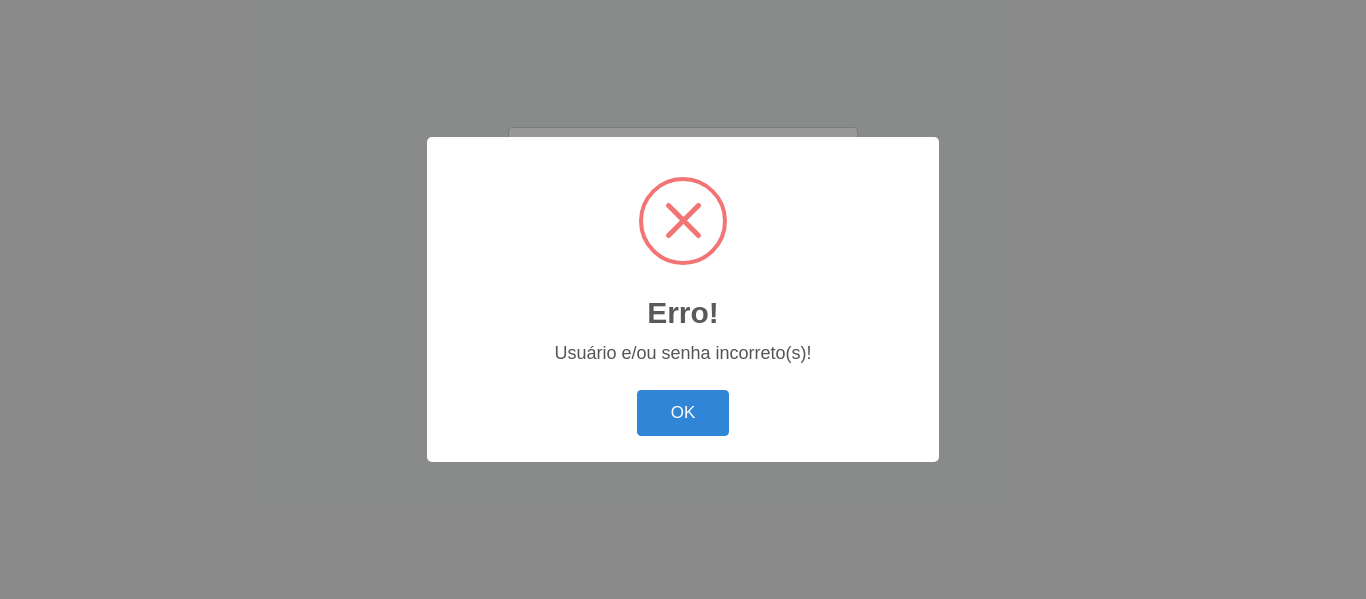 type 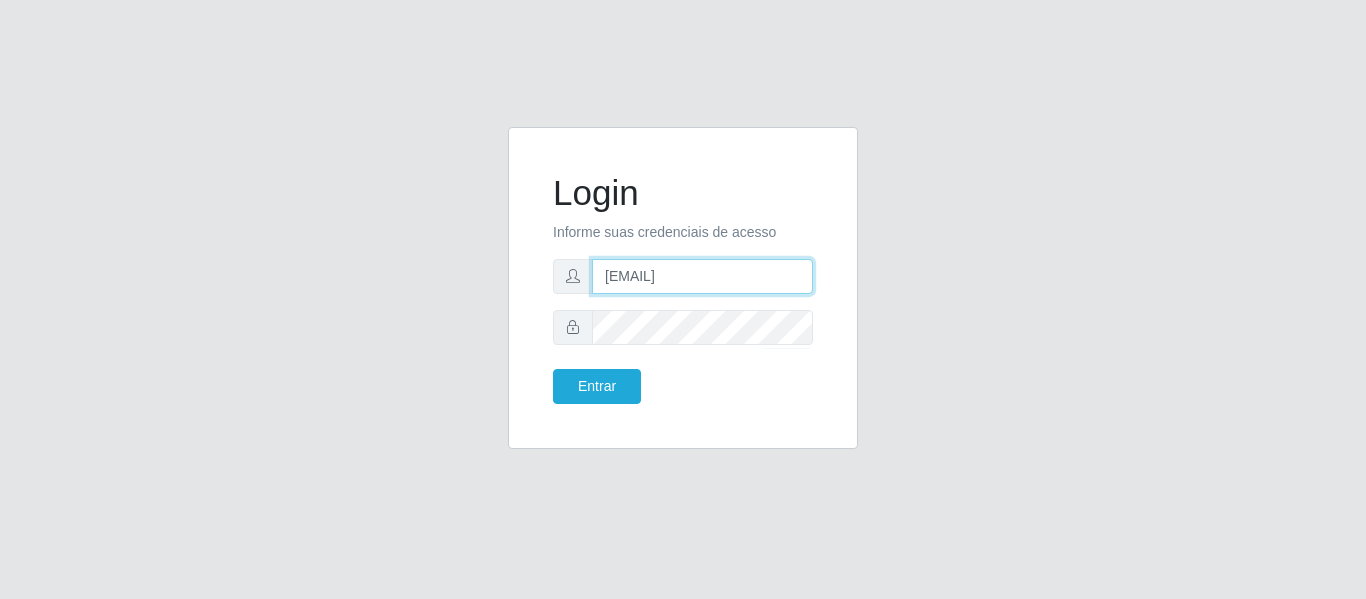 drag, startPoint x: 731, startPoint y: 283, endPoint x: 484, endPoint y: 284, distance: 247.00203 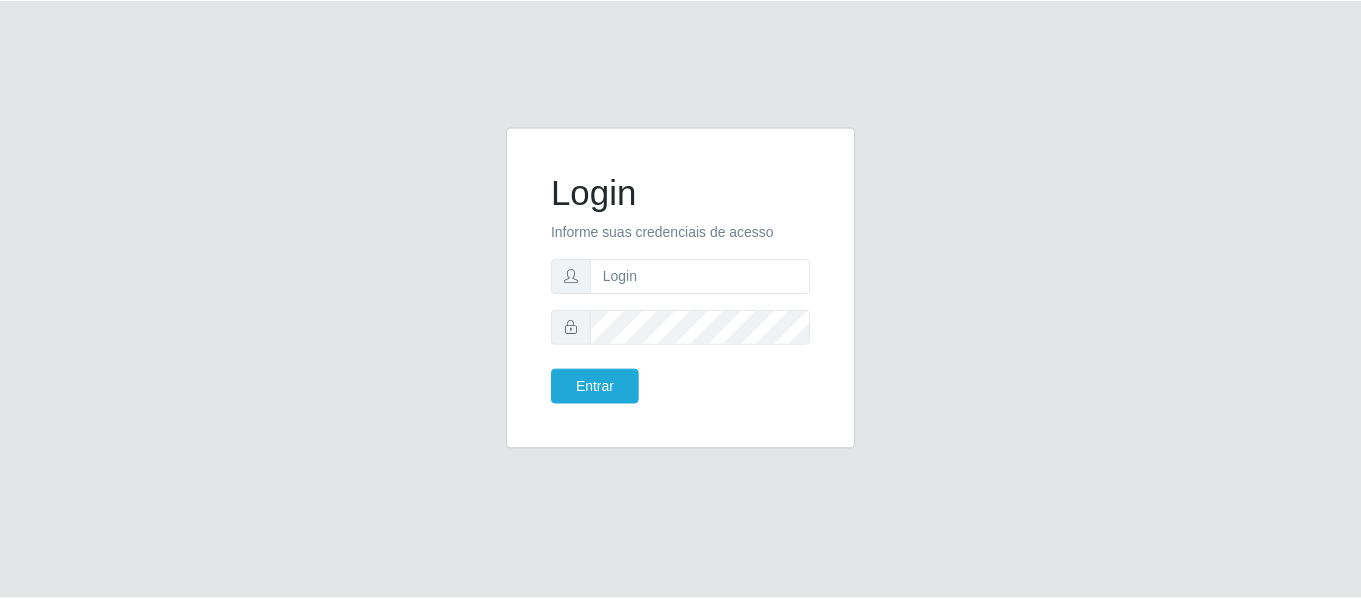 scroll, scrollTop: 0, scrollLeft: 0, axis: both 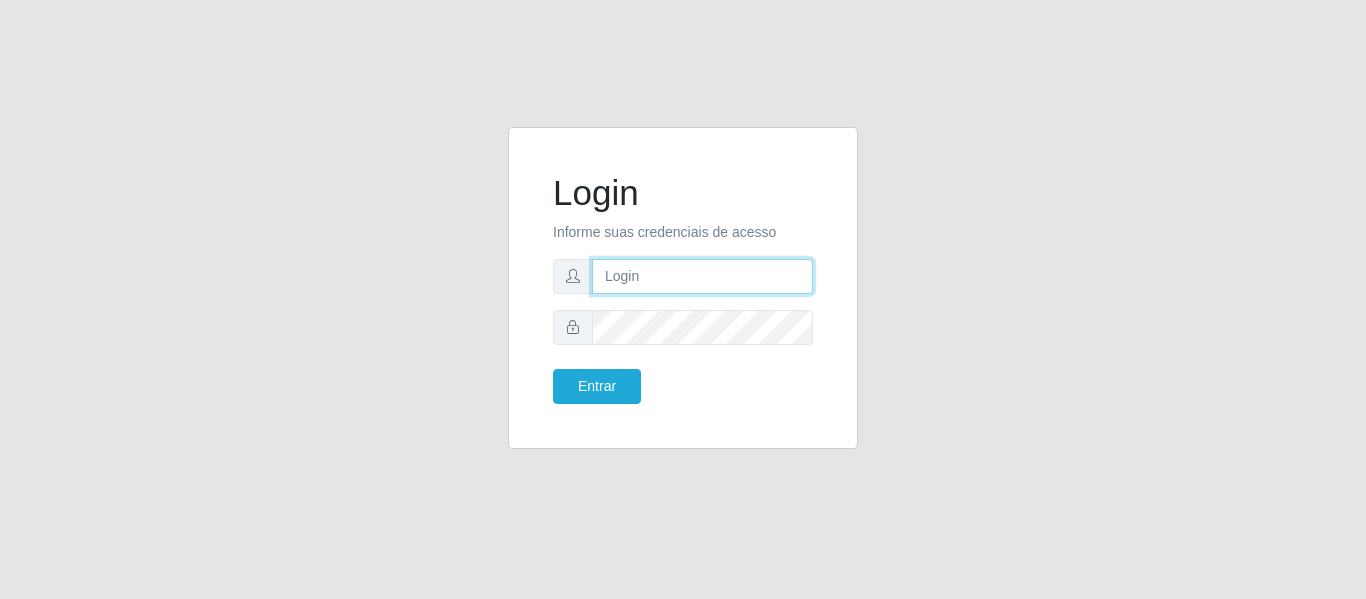 click at bounding box center (702, 276) 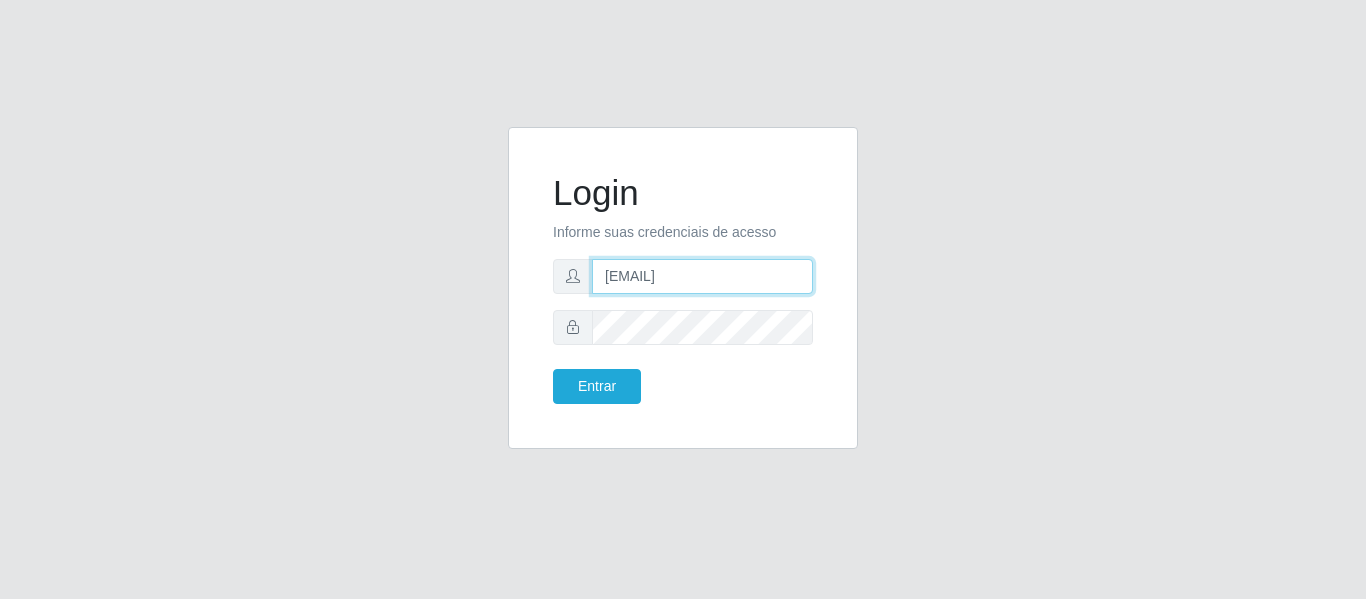 click on "[EMAIL]" at bounding box center [702, 276] 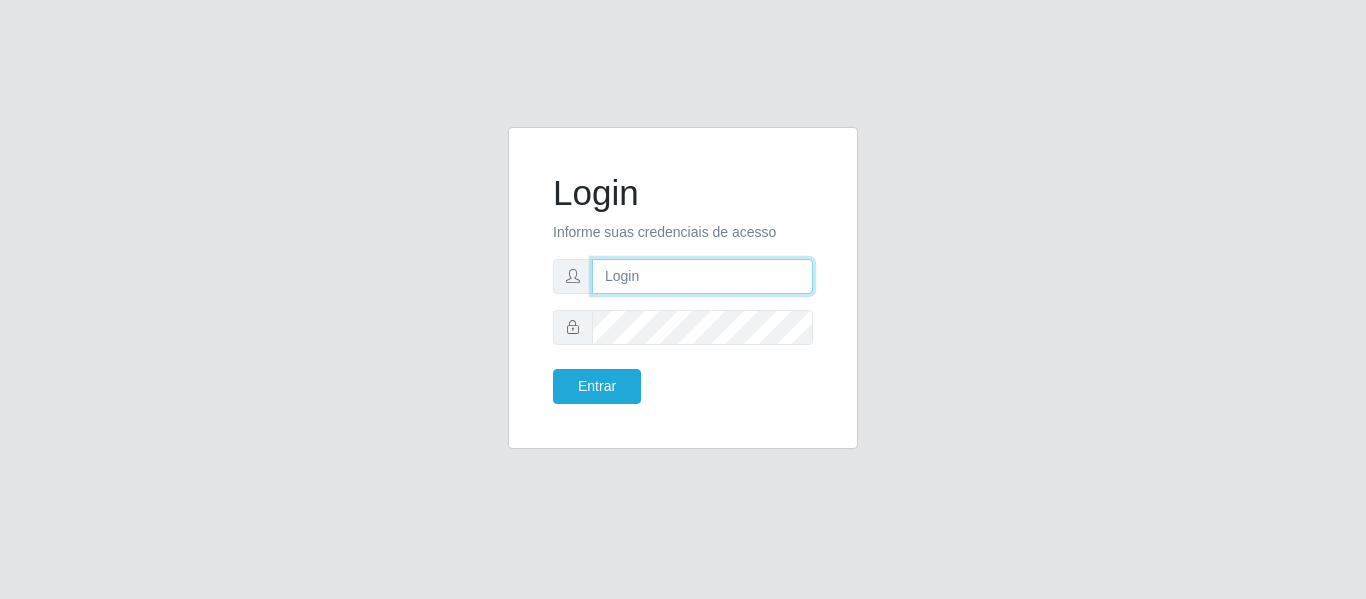 click at bounding box center (702, 276) 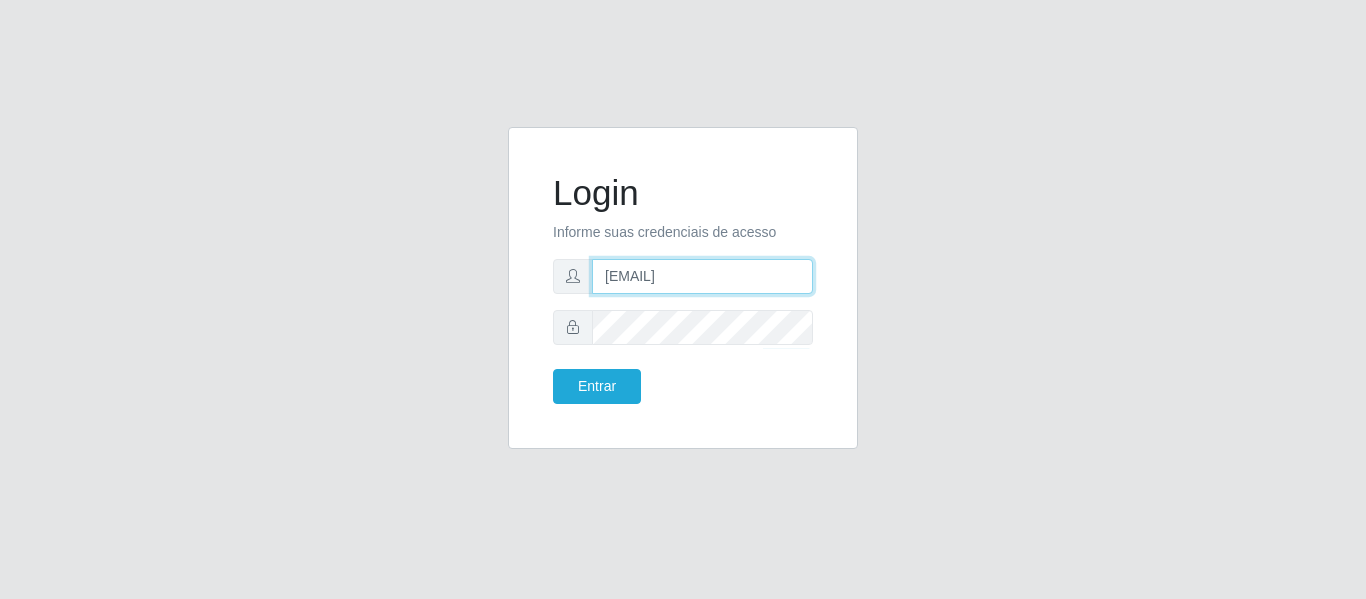 click on "[EMAIL]" at bounding box center [702, 276] 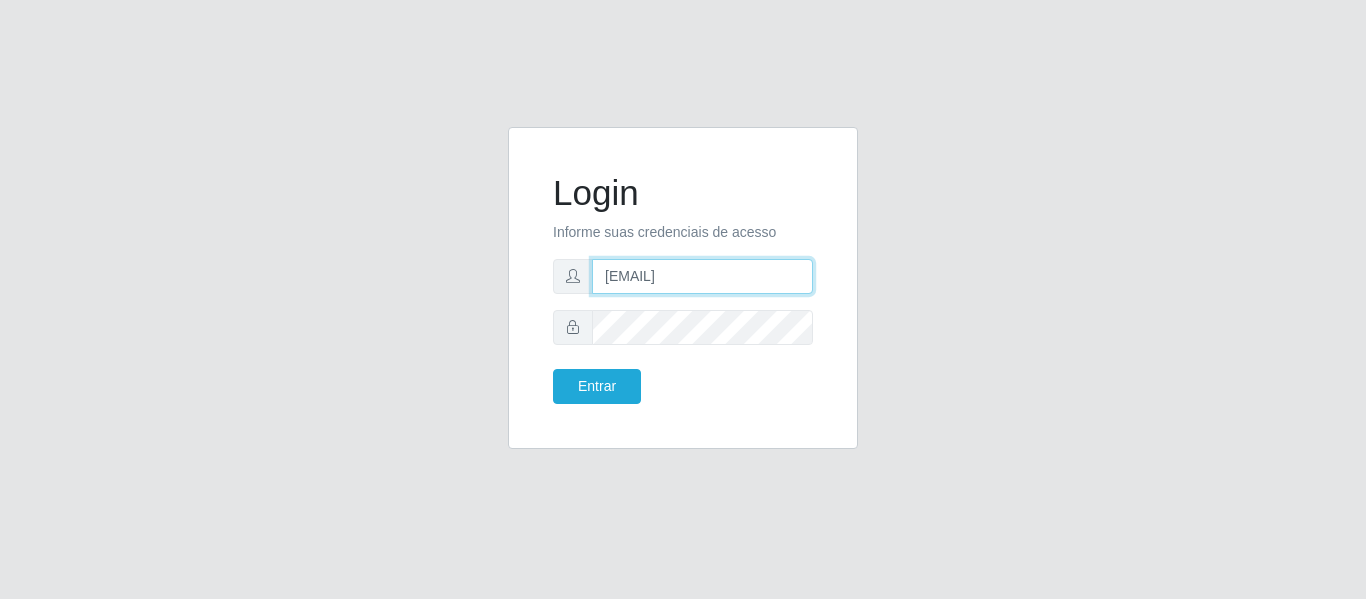 type on "fellipeferreira@iwof.com" 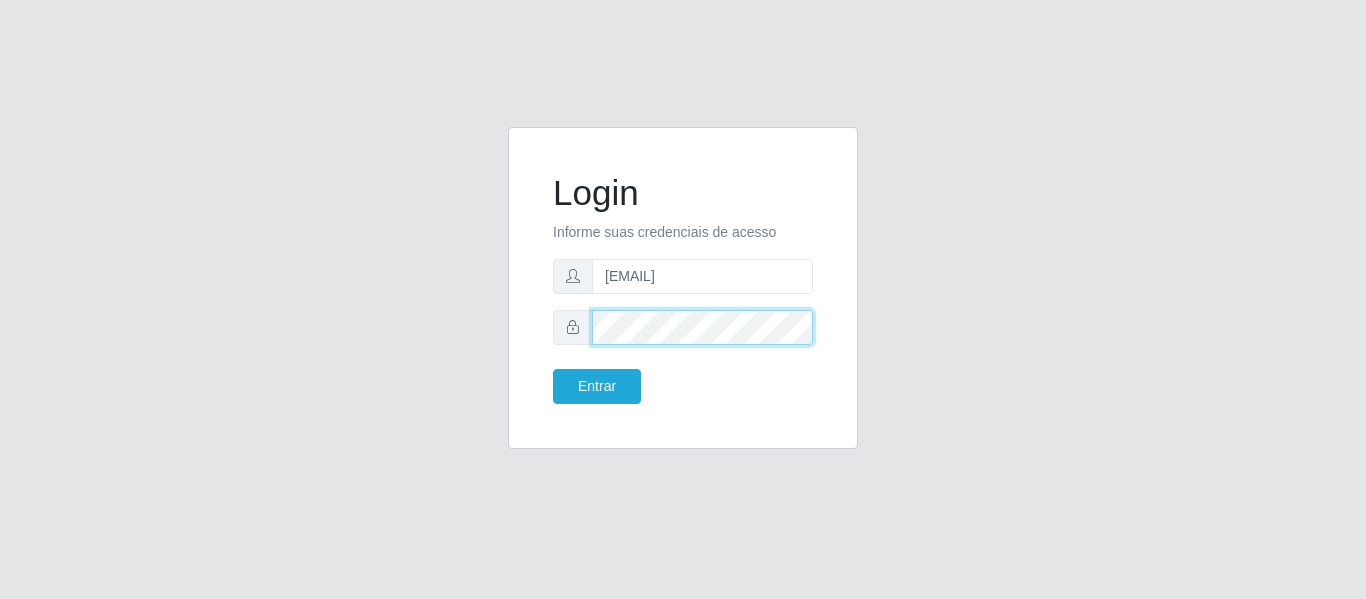 click on "Entrar" at bounding box center (597, 386) 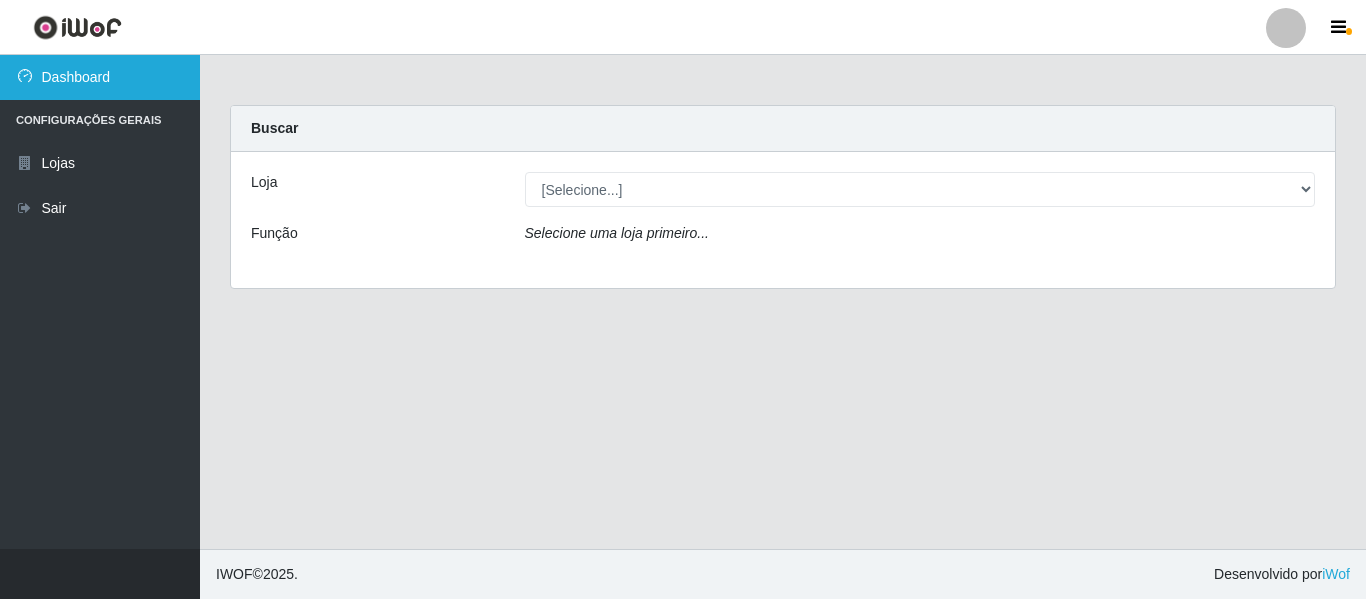 click on "Dashboard" at bounding box center (100, 77) 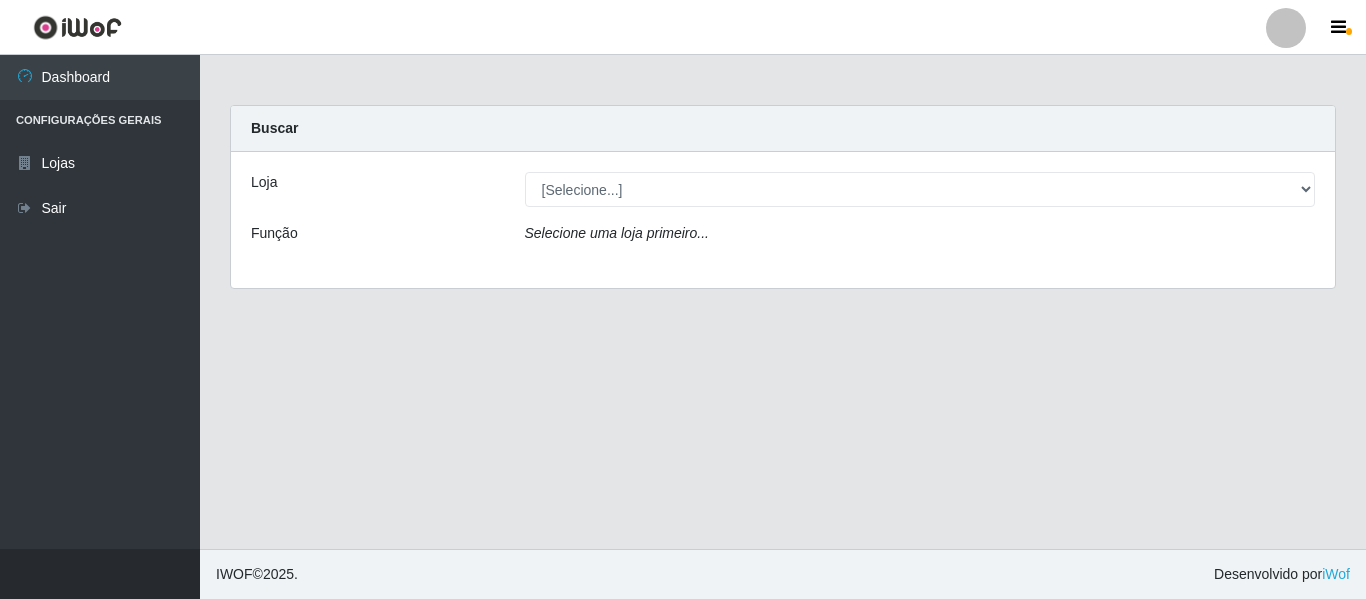 click on "Configurações Gerais" at bounding box center (100, 120) 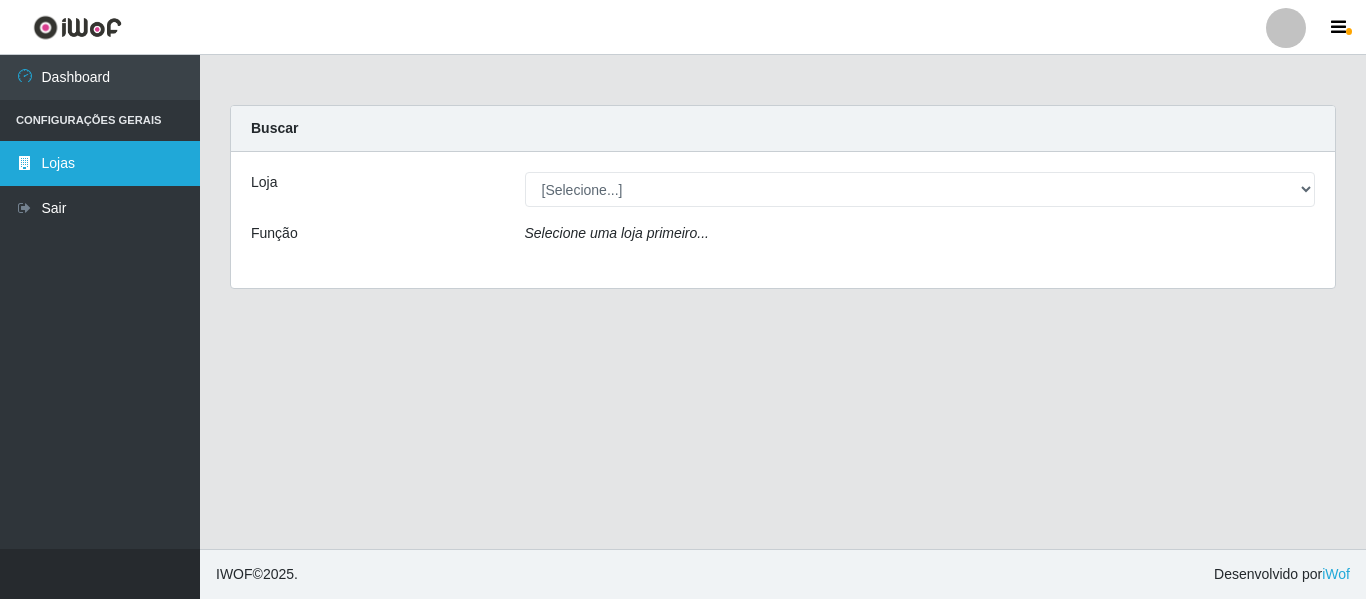 click on "Lojas" at bounding box center [100, 163] 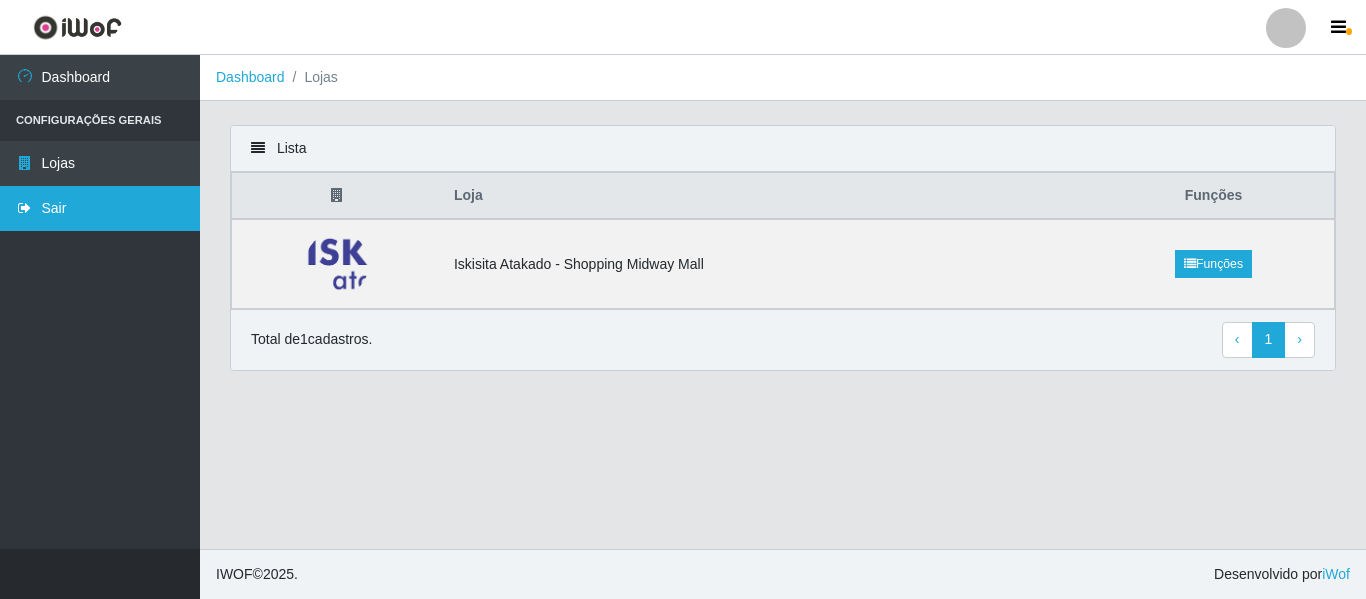 click on "Sair" at bounding box center [100, 208] 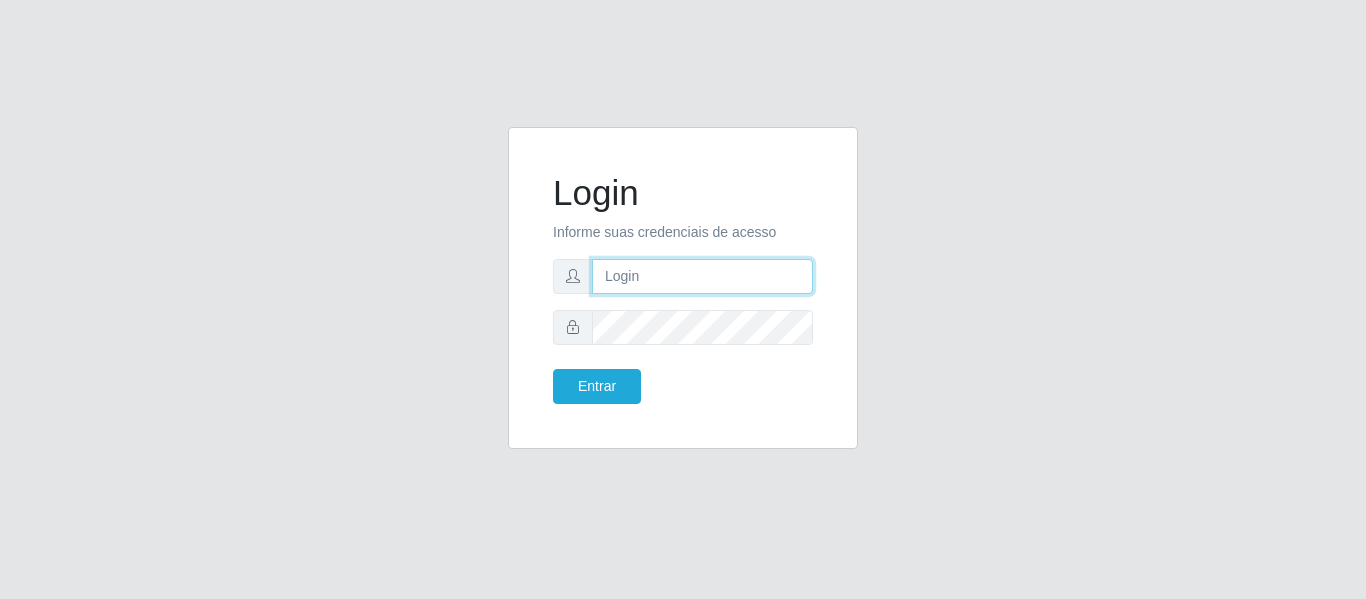 type on "fellipeferreira@iwof.com" 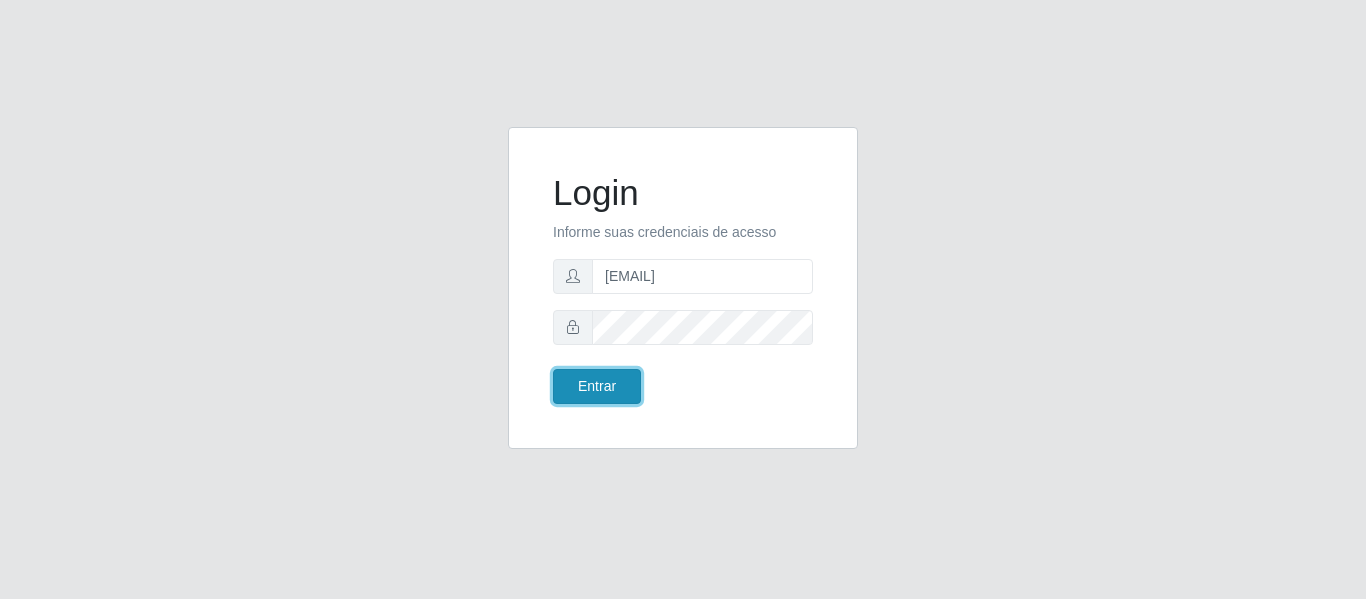 click on "Entrar" at bounding box center (597, 386) 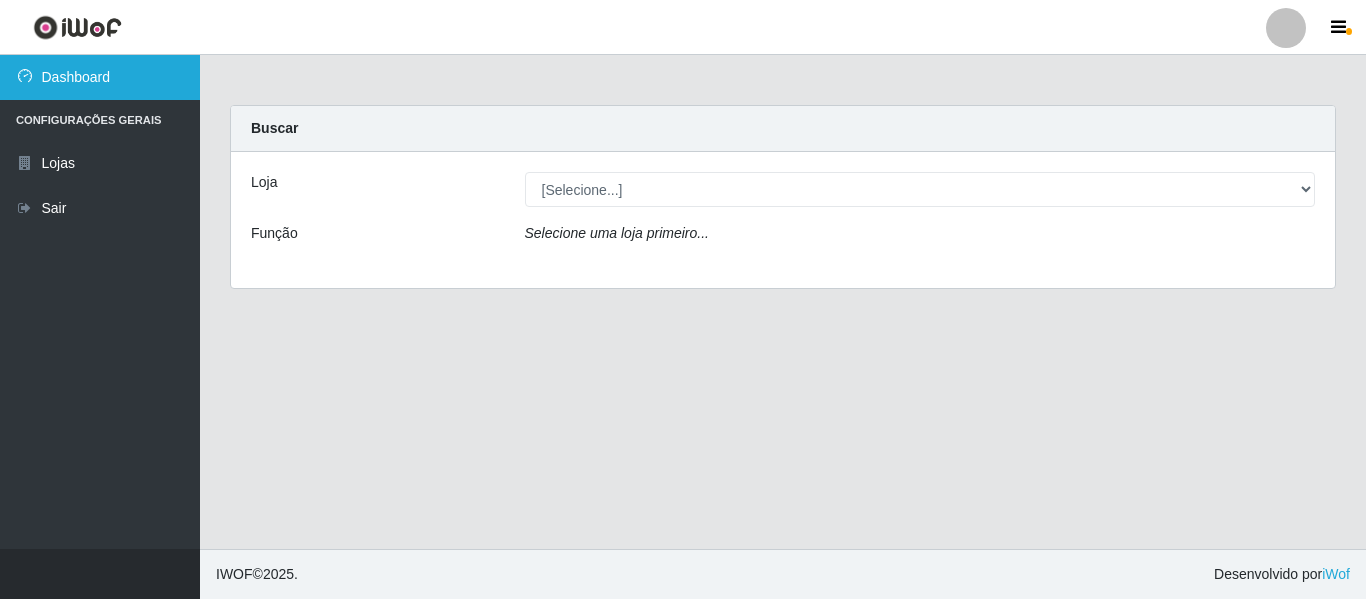 click on "Dashboard" at bounding box center [100, 77] 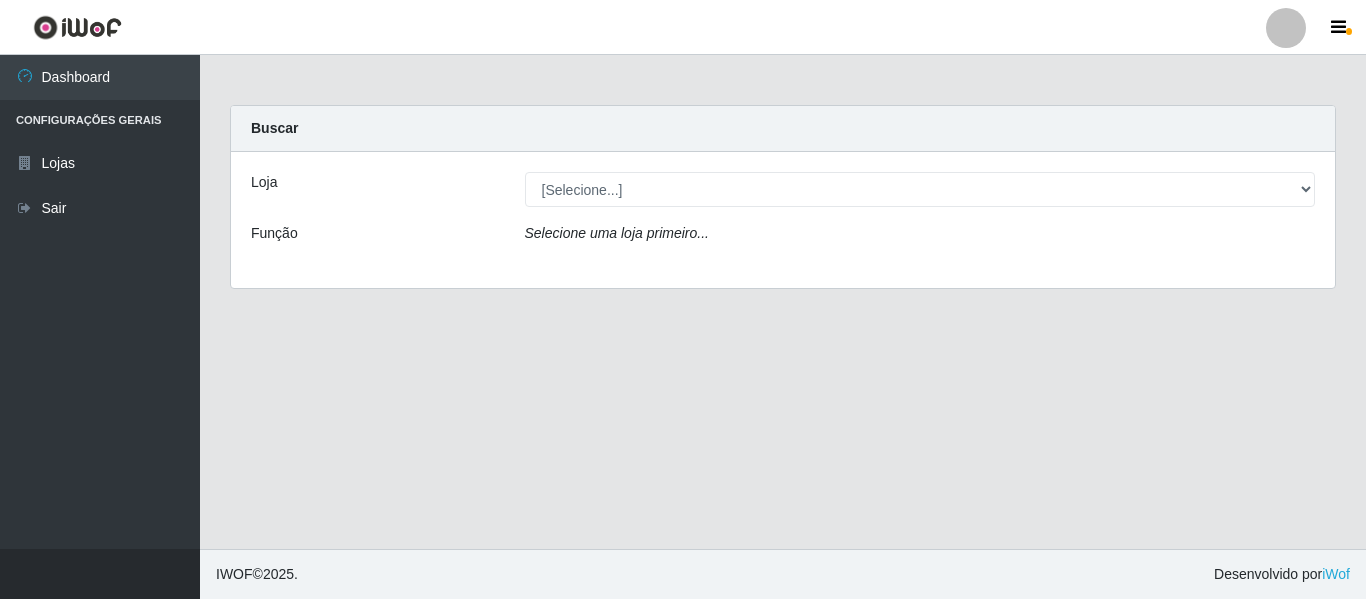 drag, startPoint x: 35, startPoint y: 122, endPoint x: 47, endPoint y: 122, distance: 12 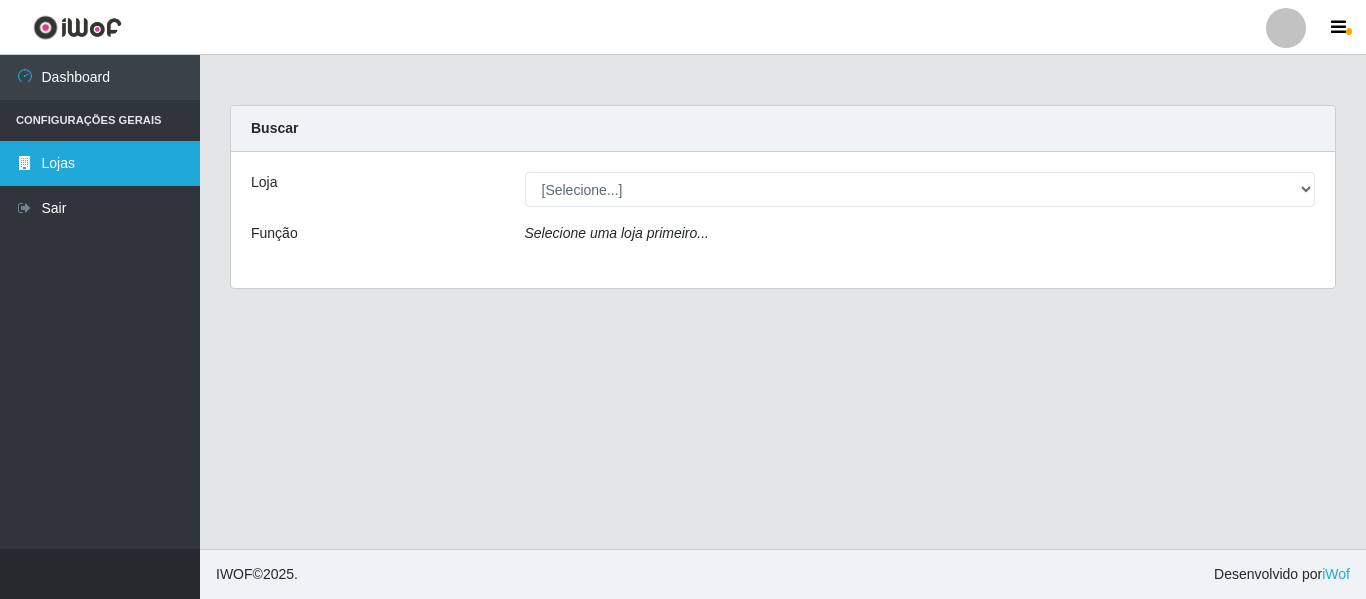 drag, startPoint x: 175, startPoint y: 122, endPoint x: 72, endPoint y: 141, distance: 104.73777 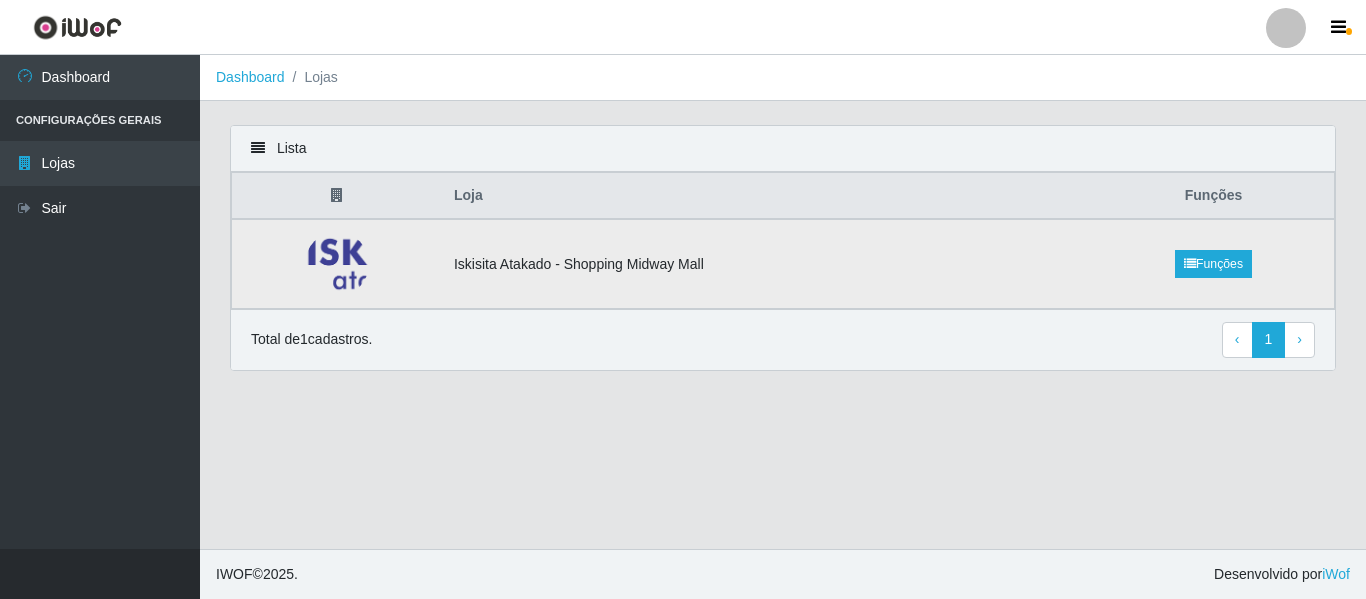 click at bounding box center [337, 264] 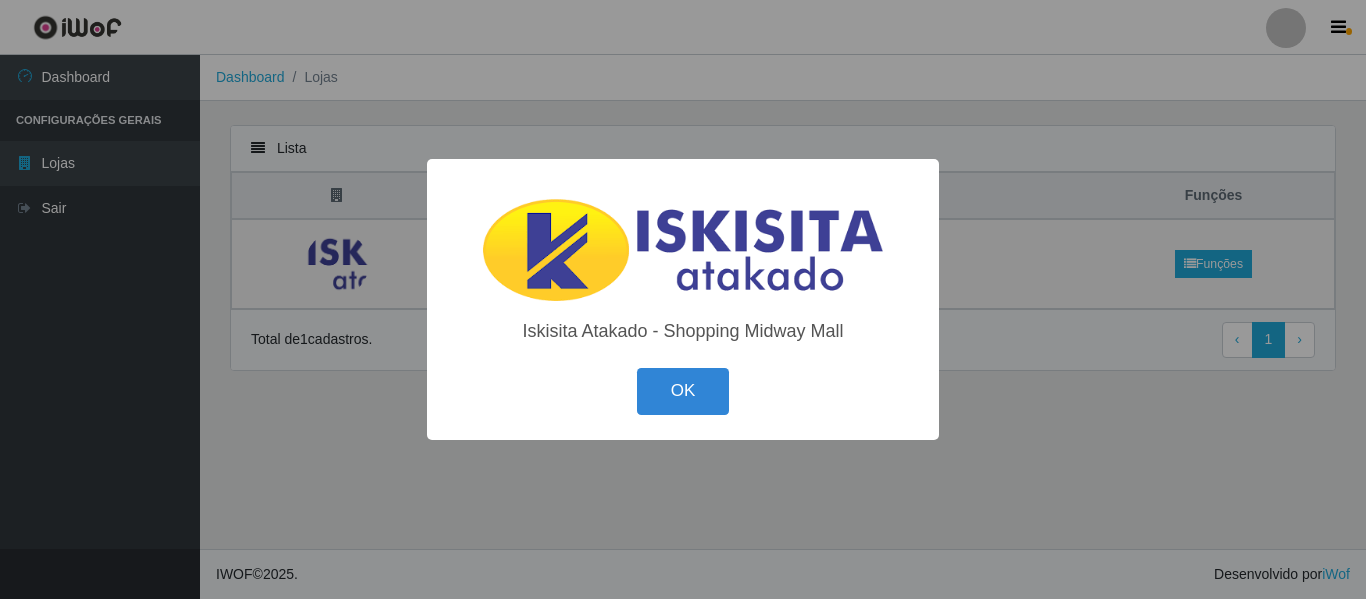 click on "OK" at bounding box center (683, 391) 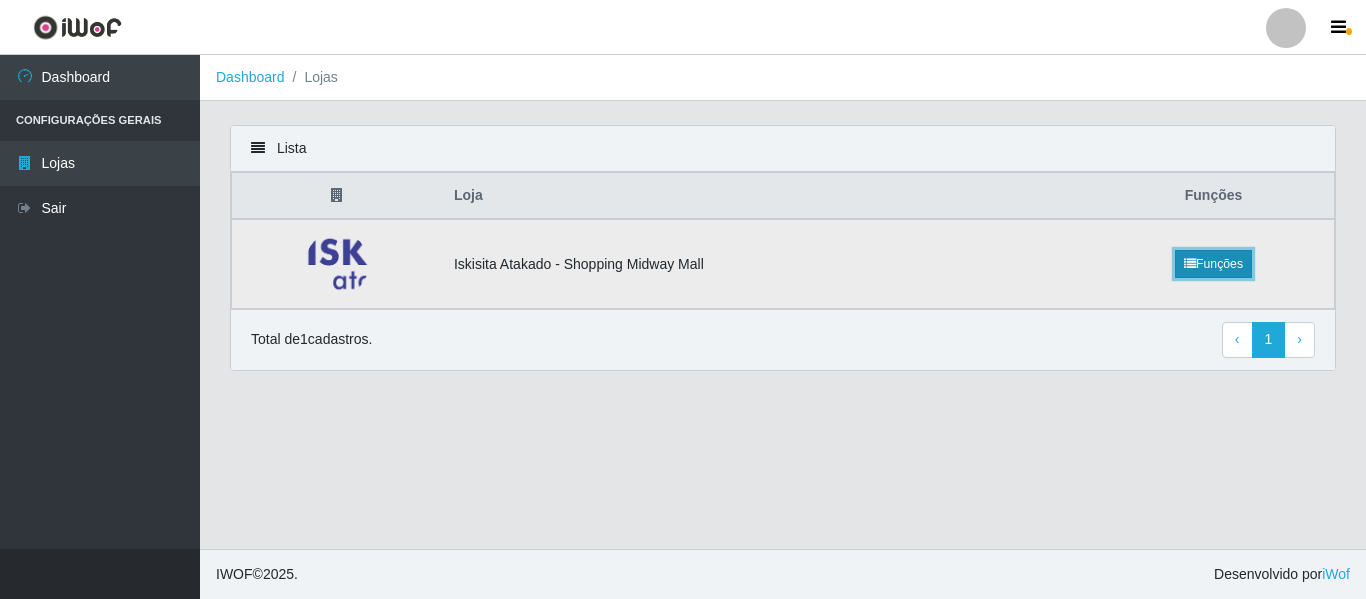 click on "Funções" at bounding box center (1213, 264) 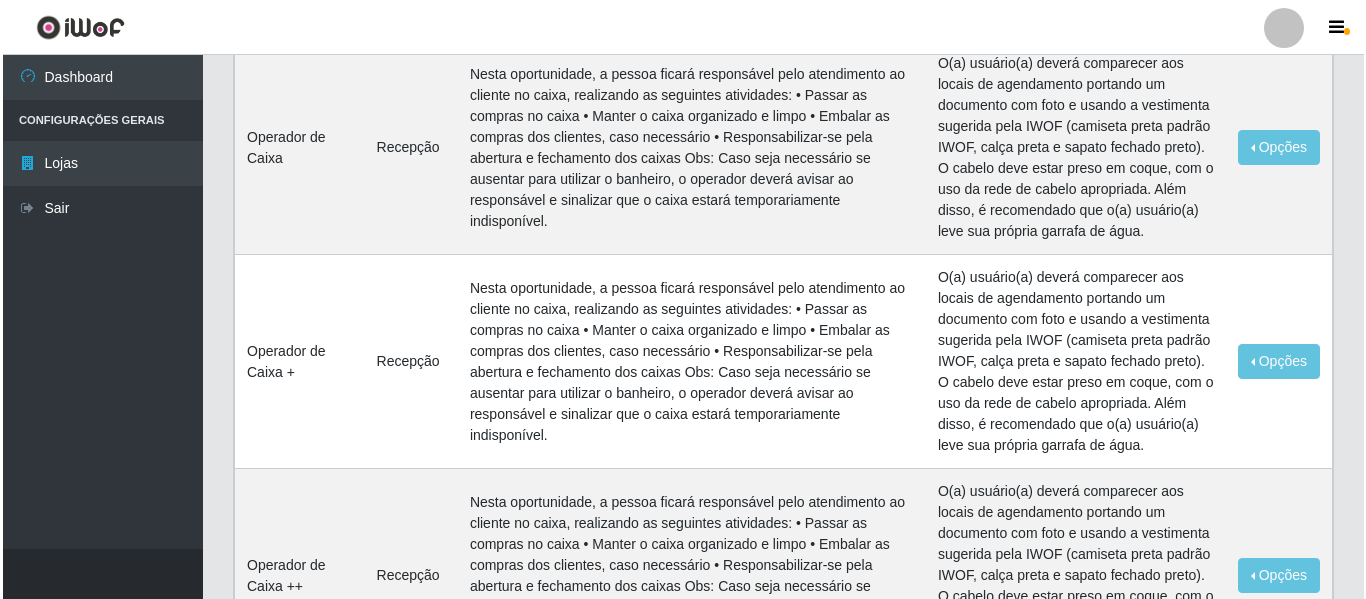 scroll, scrollTop: 0, scrollLeft: 0, axis: both 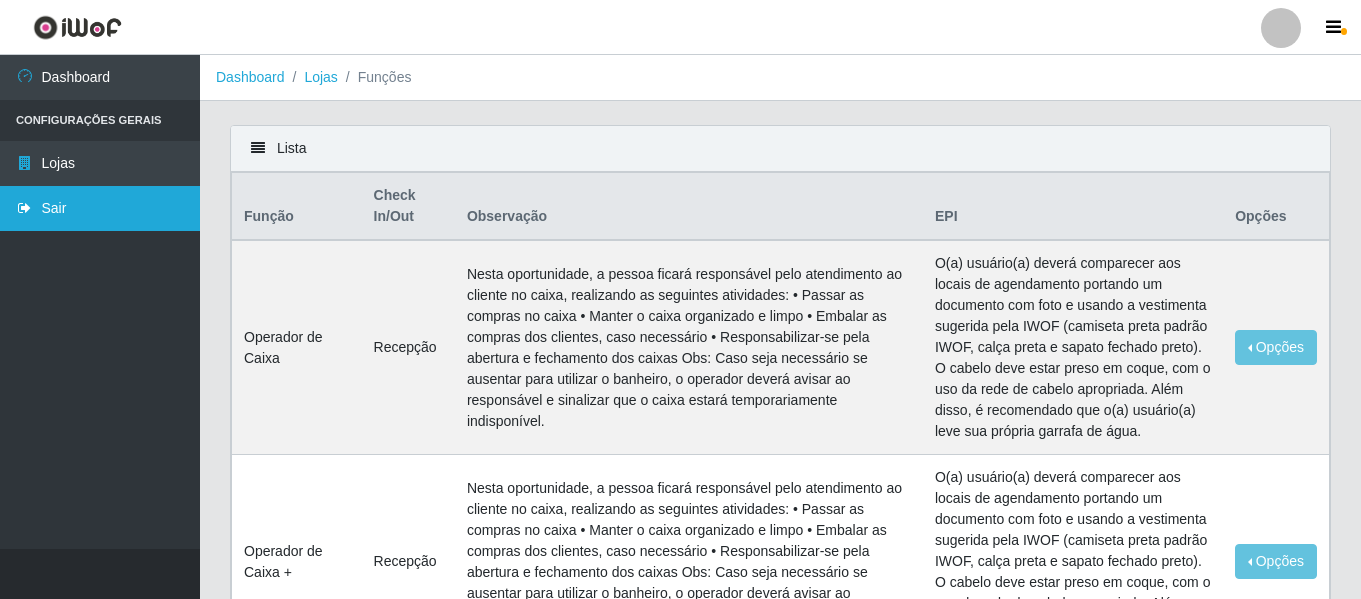 click on "Sair" at bounding box center (100, 208) 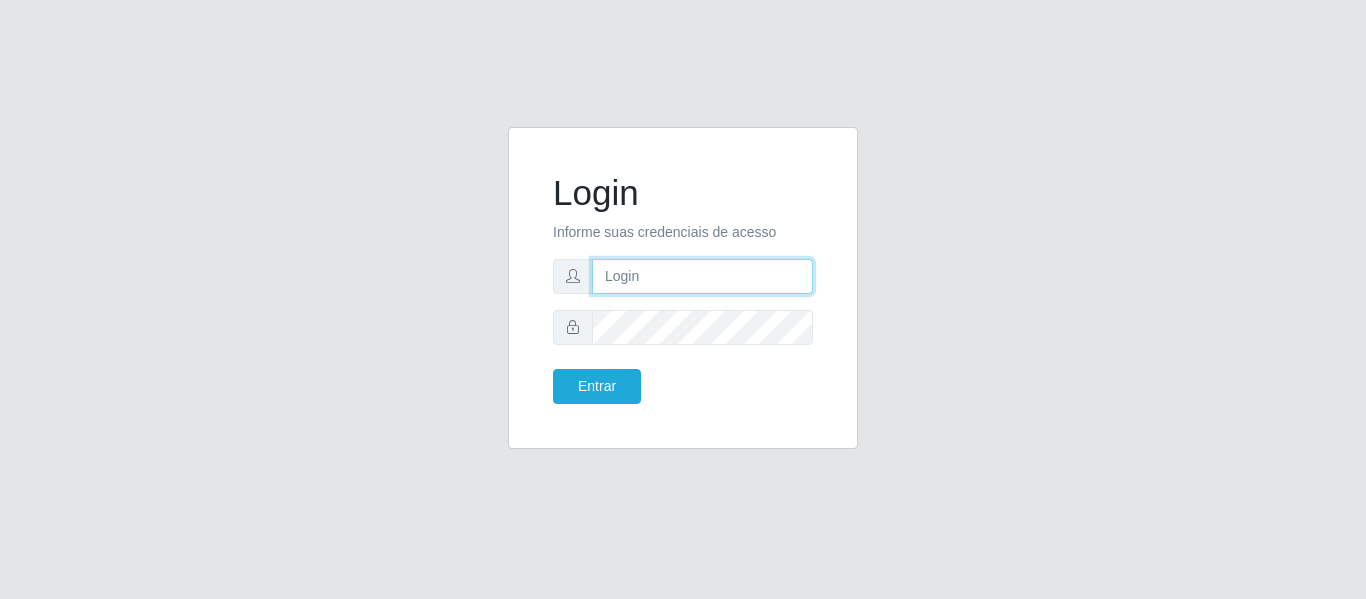 type on "fellipeferreira@iwof.com" 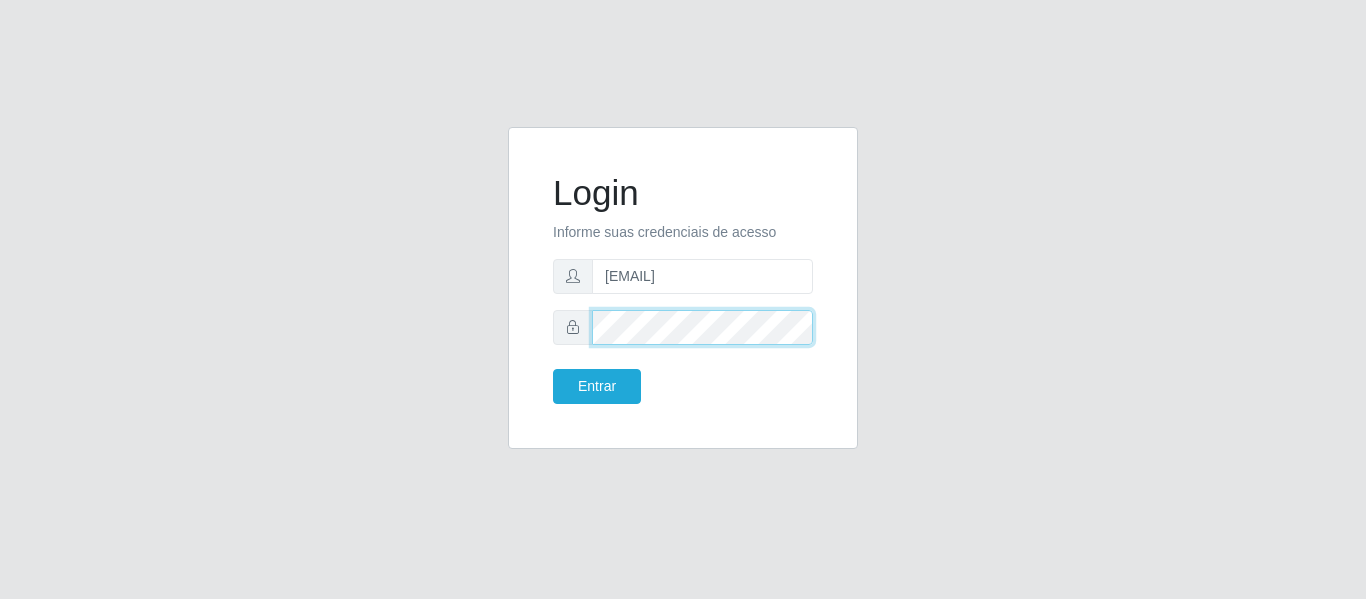 click on "Login Informe suas credenciais de acesso fellipeferreira@iwof.com Entrar" at bounding box center [683, 288] 